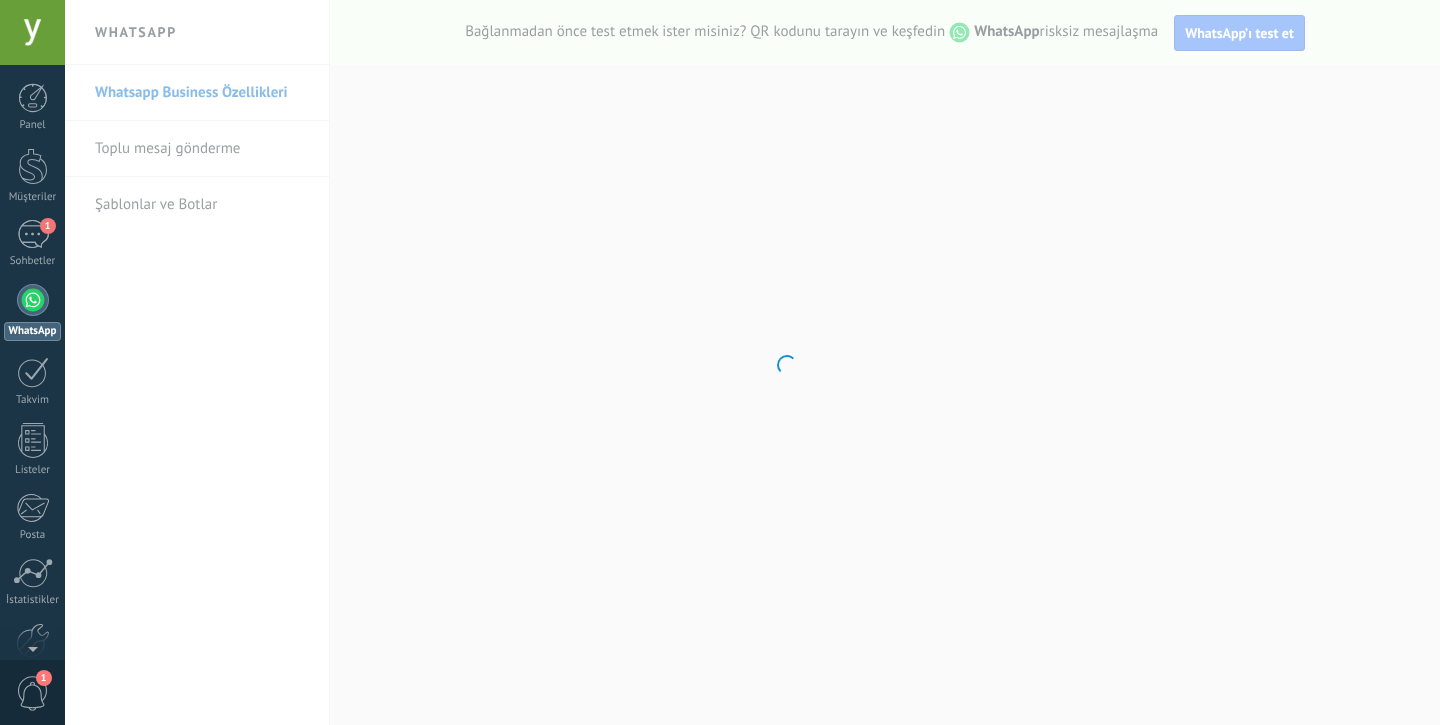 scroll, scrollTop: 0, scrollLeft: 0, axis: both 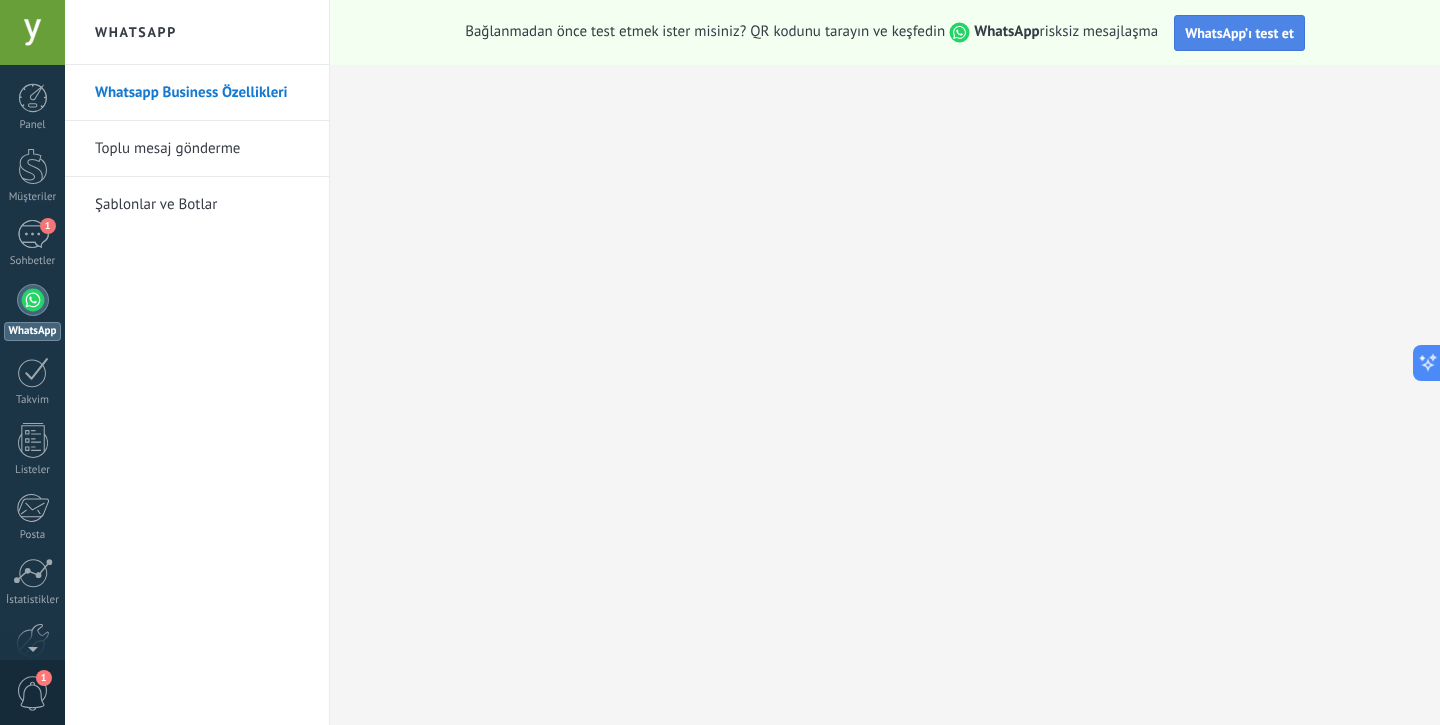 click on "WhatsApp’ı test et" at bounding box center (1239, 33) 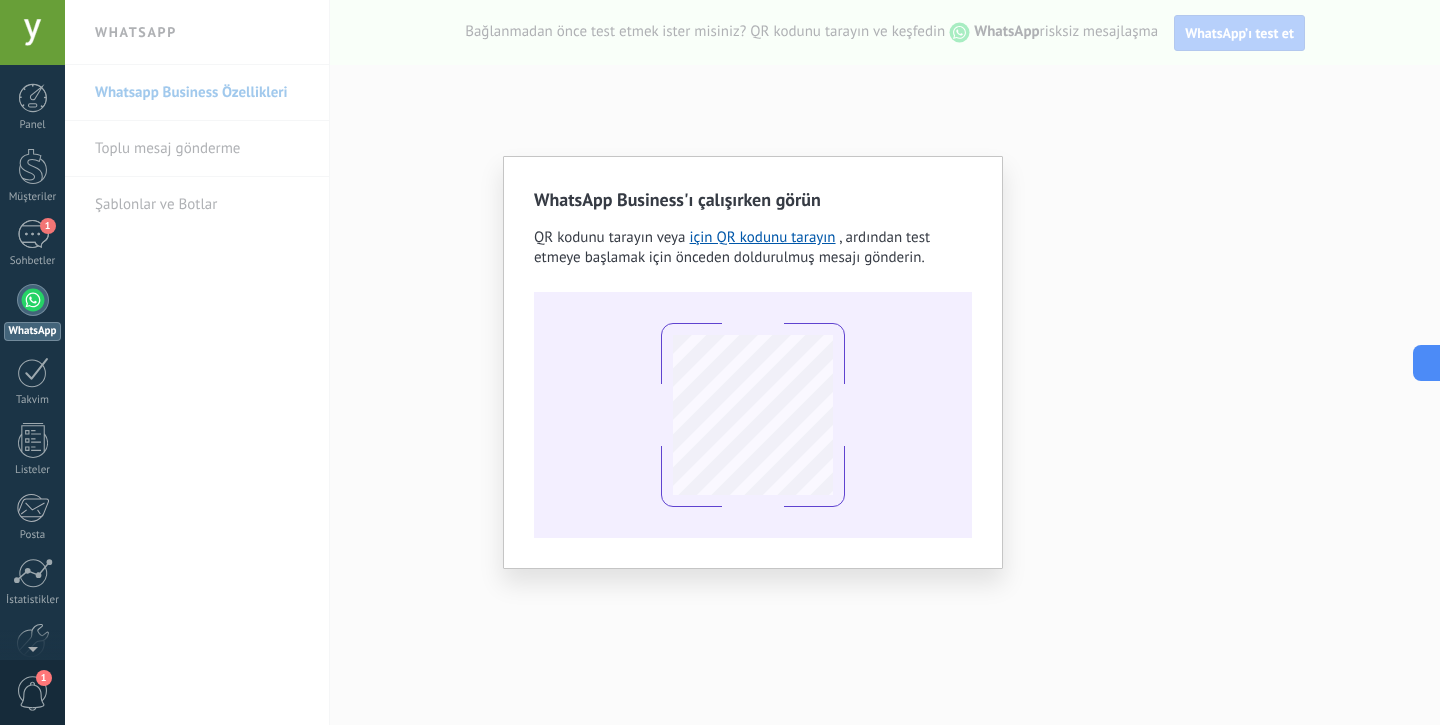 click on "WhatsApp Business'ı çalışırken görün QR kodunu tarayın veya   için QR kodunu tarayın   , ardından test etmeye başlamak için önceden doldurulmuş mesajı gönderin." at bounding box center (752, 362) 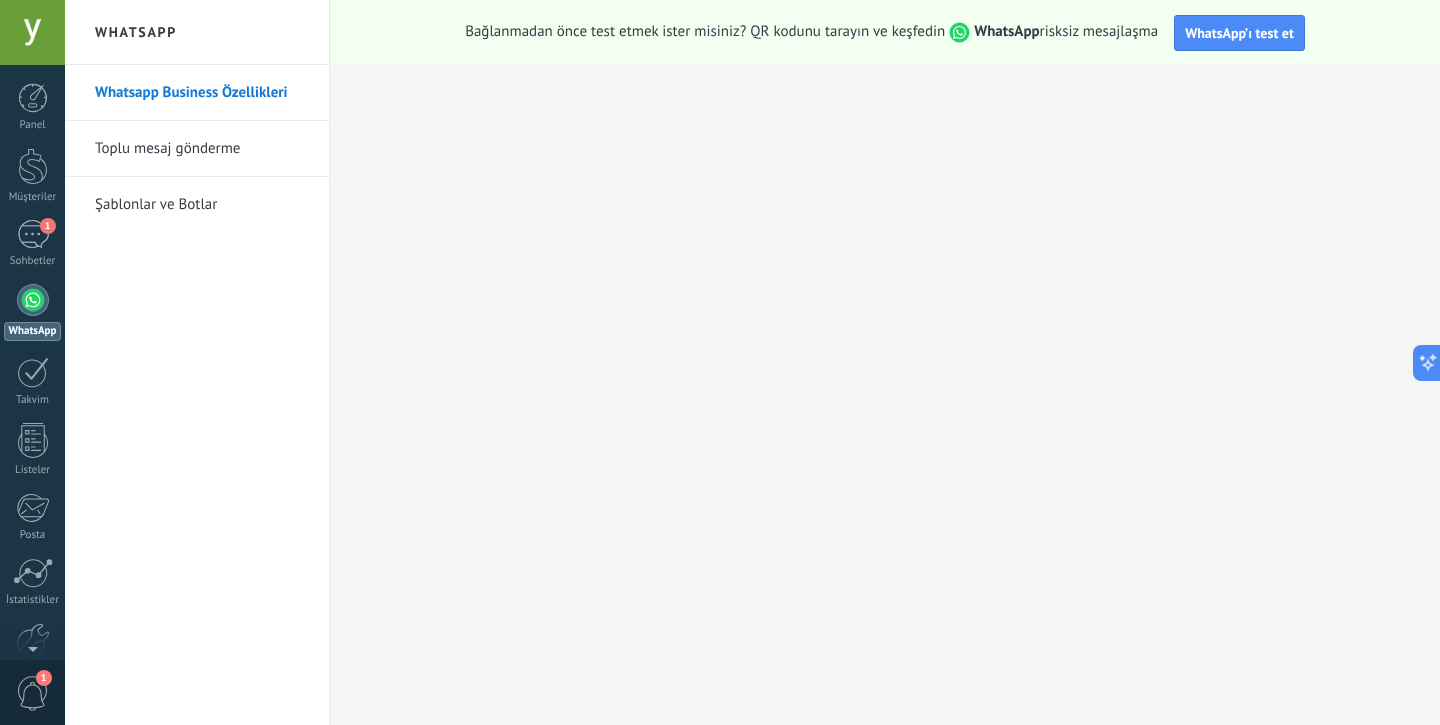 click on "Toplu mesaj gönderme" at bounding box center [202, 149] 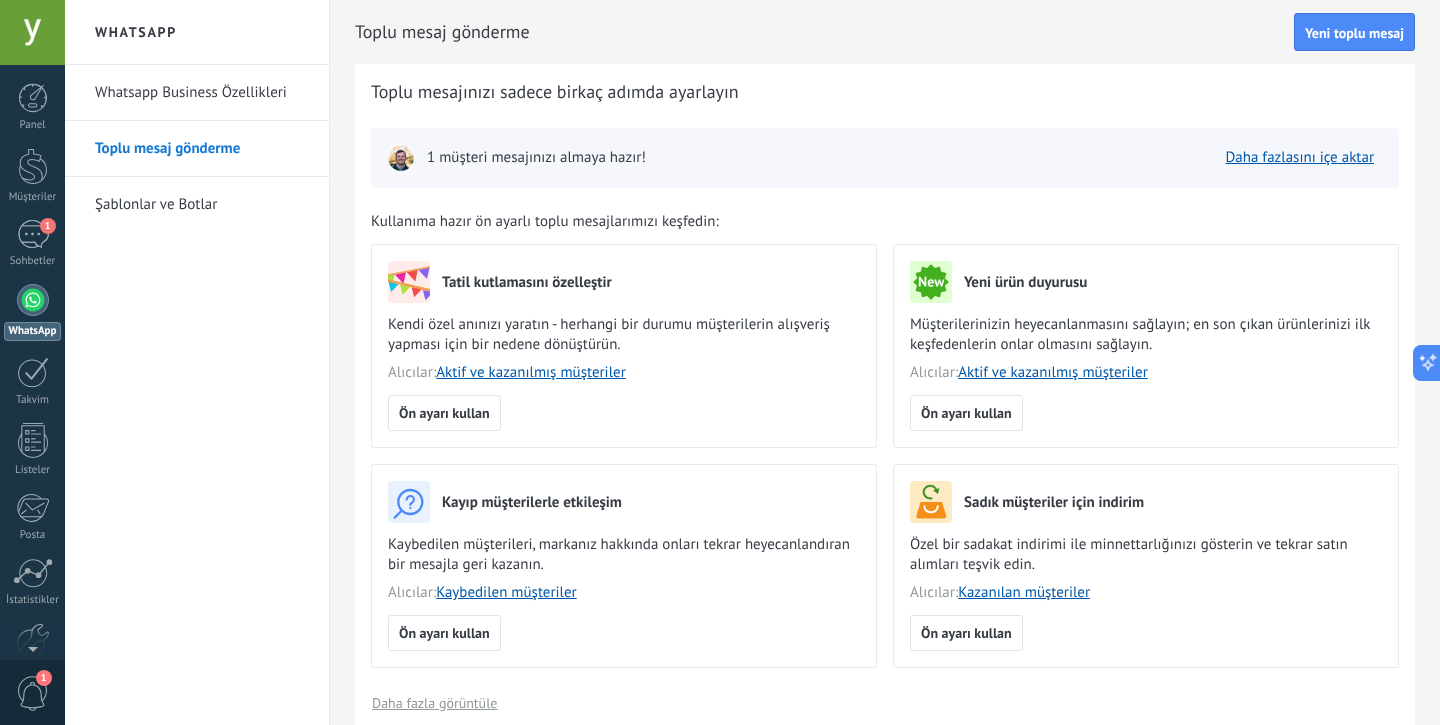 click at bounding box center (401, 158) 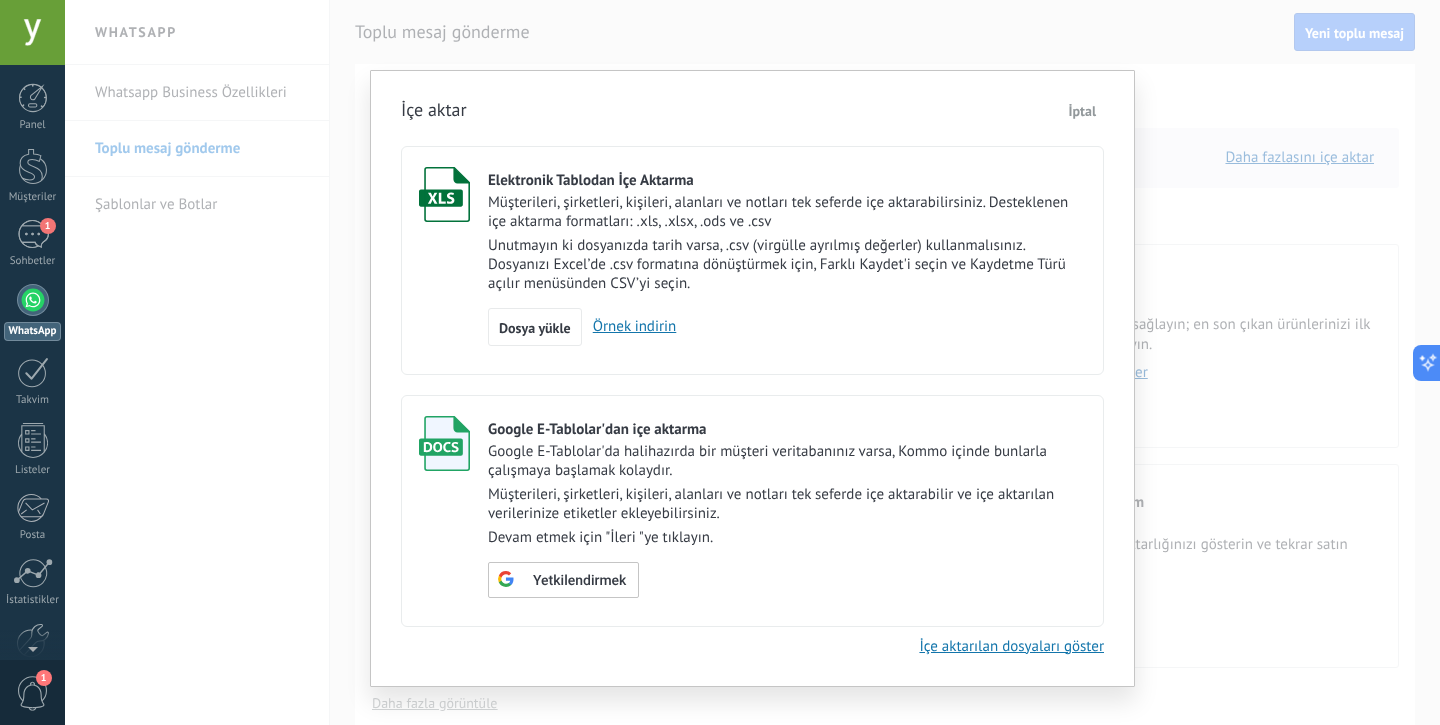 click on "İptal" at bounding box center [1083, 111] 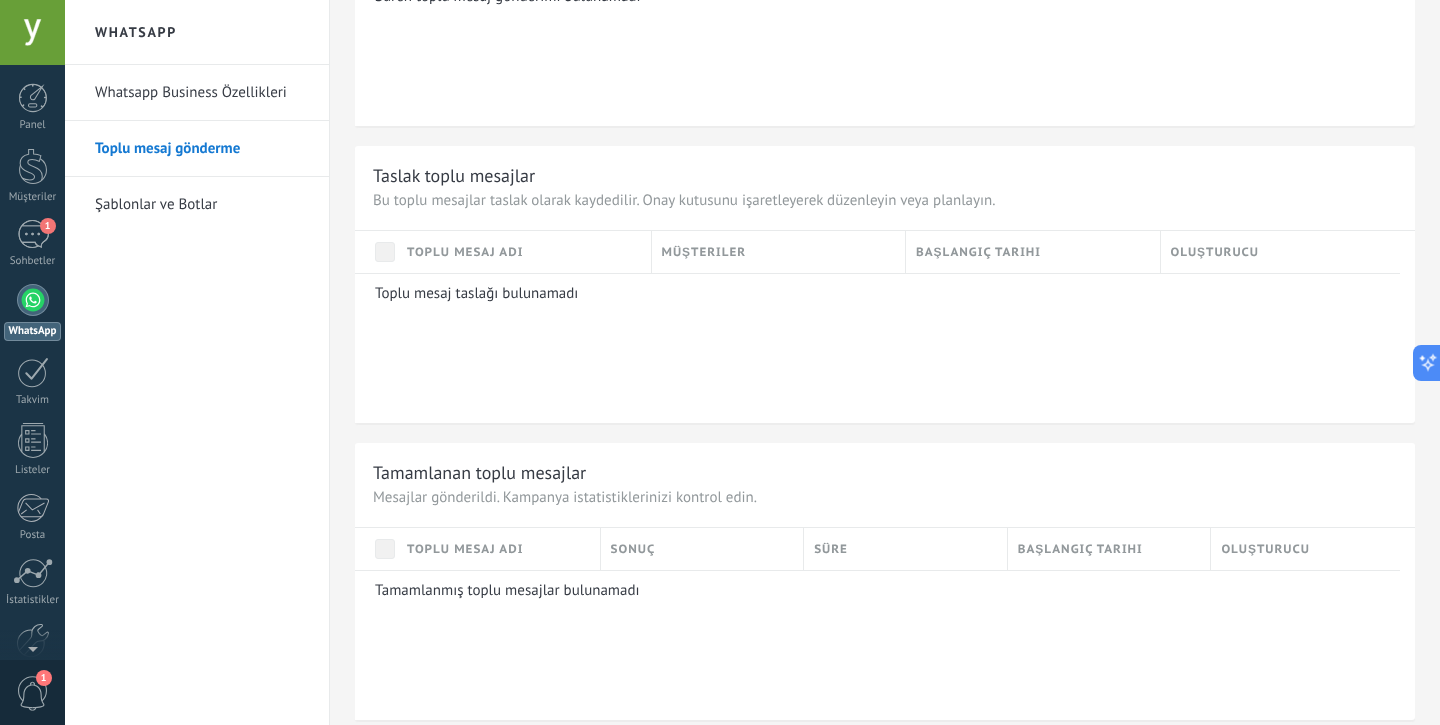 scroll, scrollTop: 1280, scrollLeft: 0, axis: vertical 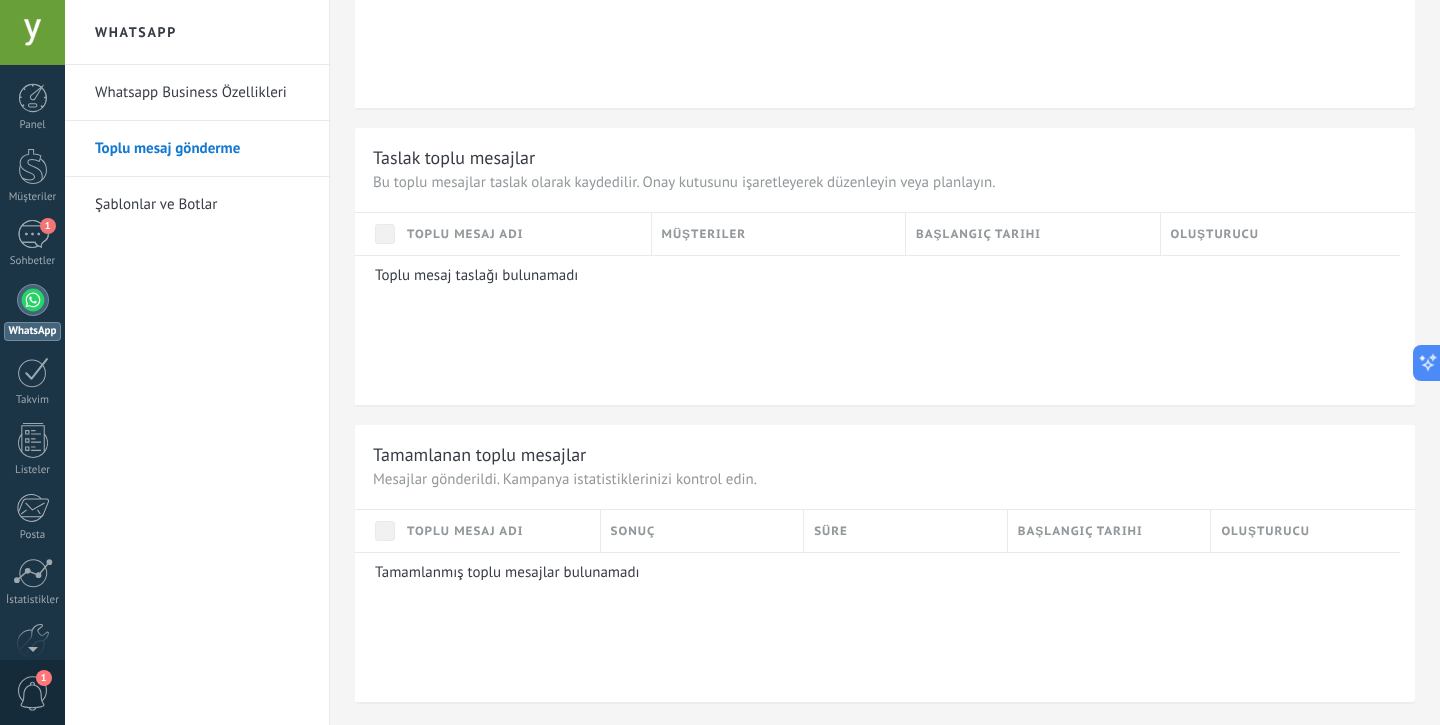 click on "Şablonlar ve Botlar" at bounding box center (202, 205) 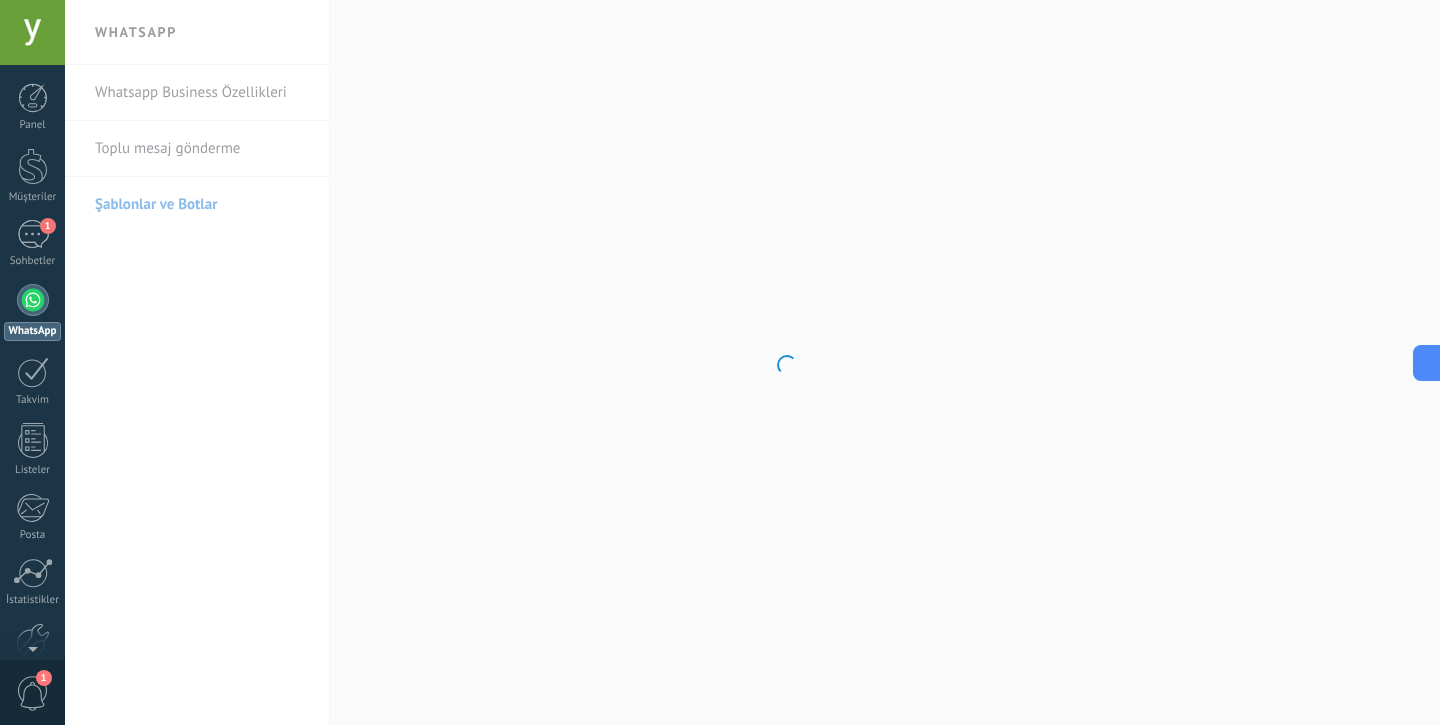 scroll, scrollTop: 0, scrollLeft: 0, axis: both 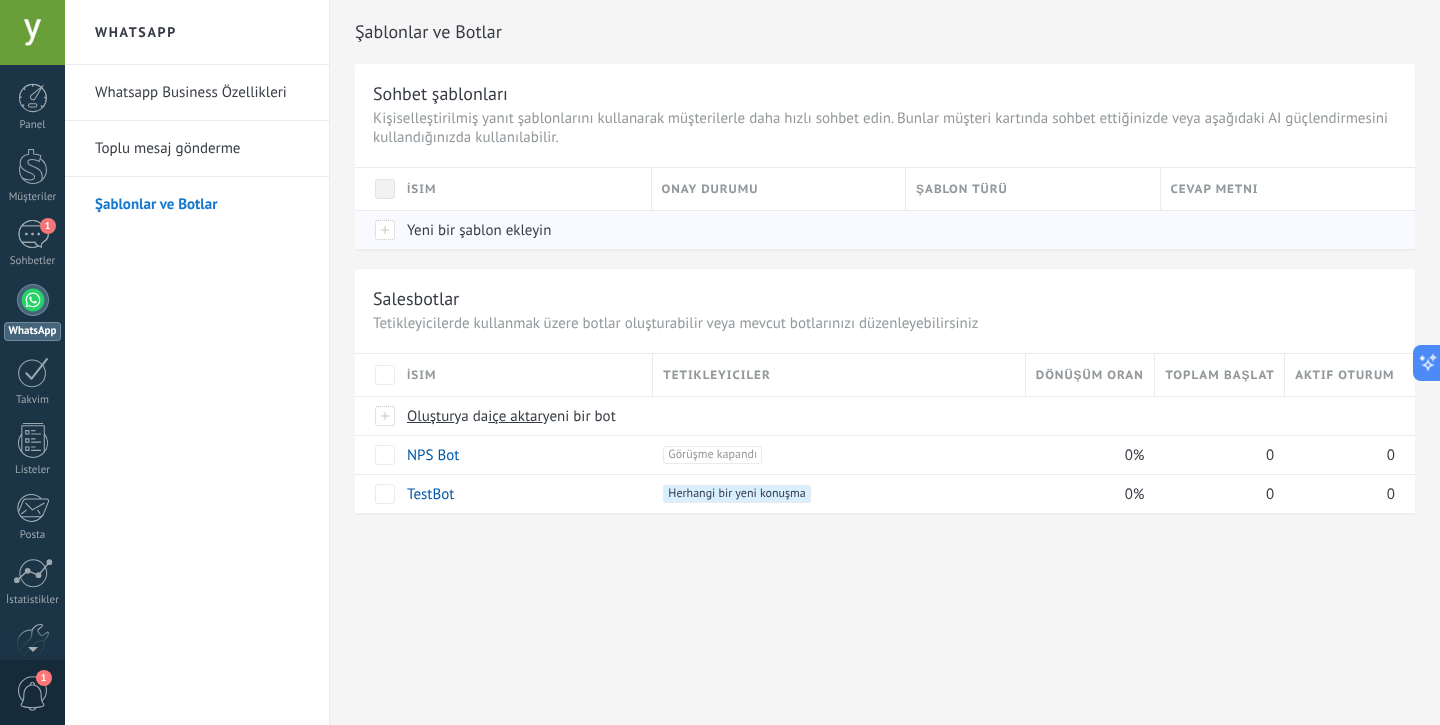 click on "Yeni bir şablon ekleyin" at bounding box center [519, 230] 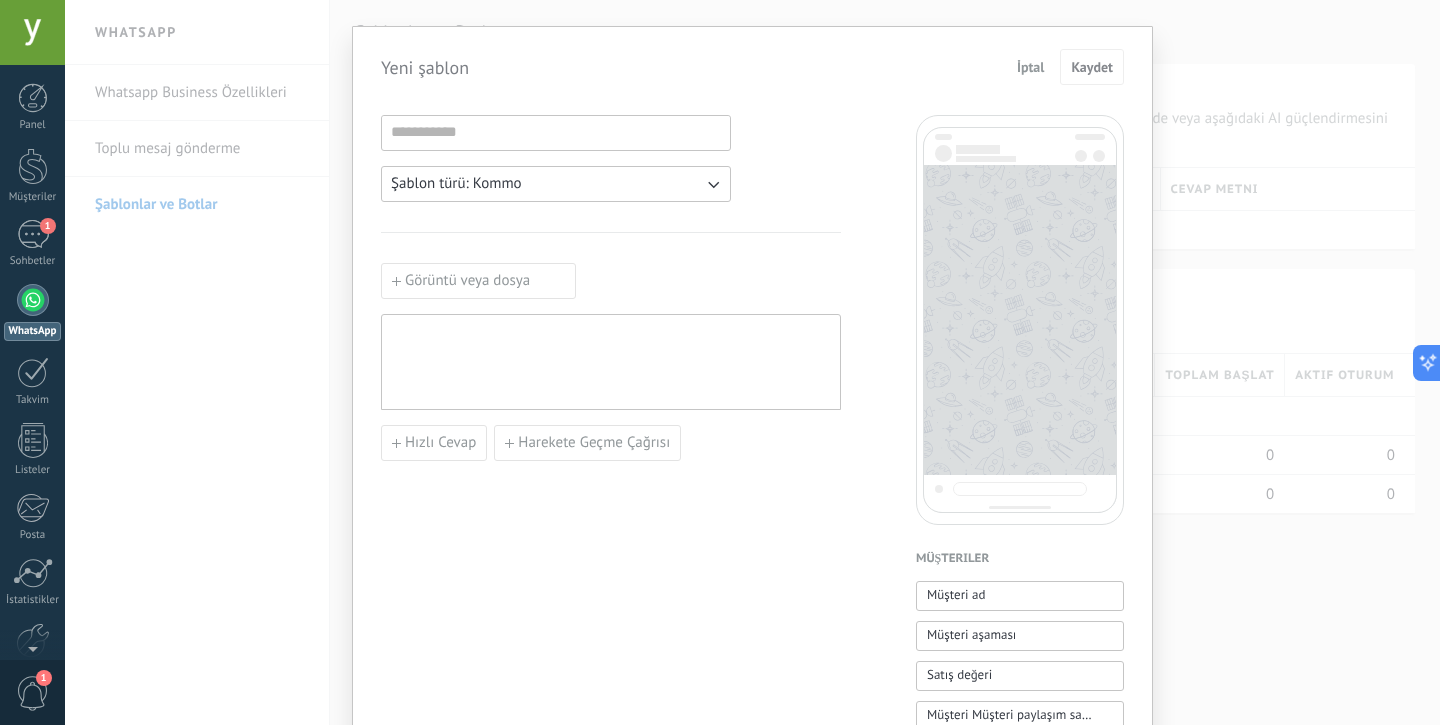 scroll, scrollTop: 20, scrollLeft: 0, axis: vertical 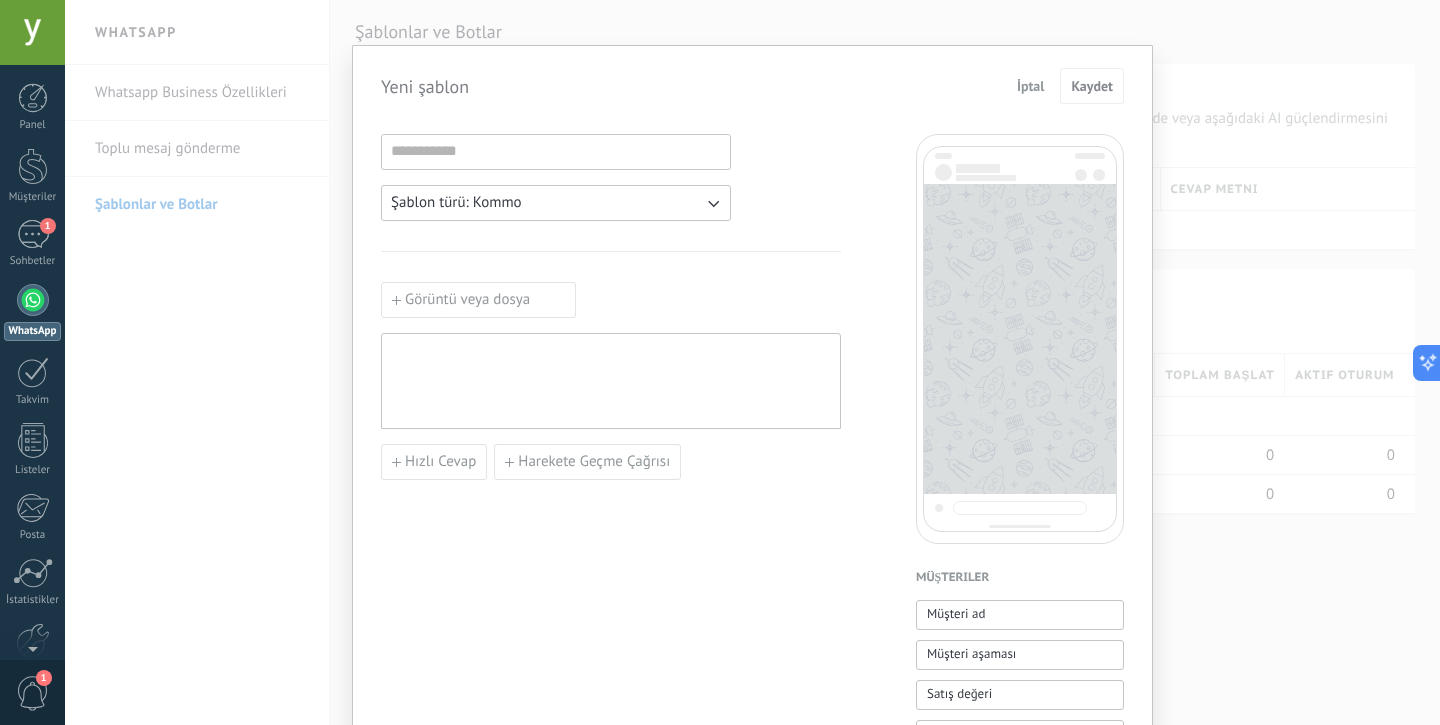 click on "Şablon türü: Kommo" at bounding box center (556, 203) 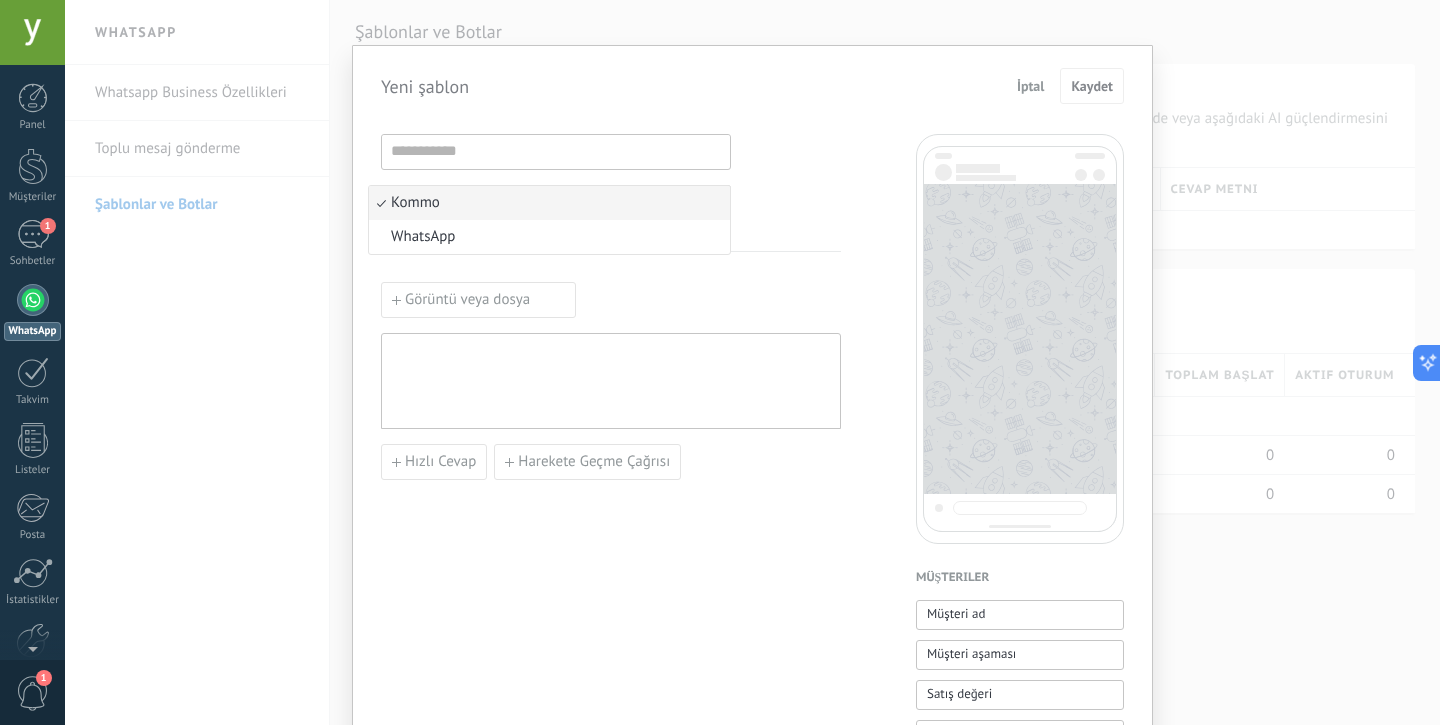 click on "Kommo" at bounding box center [549, 203] 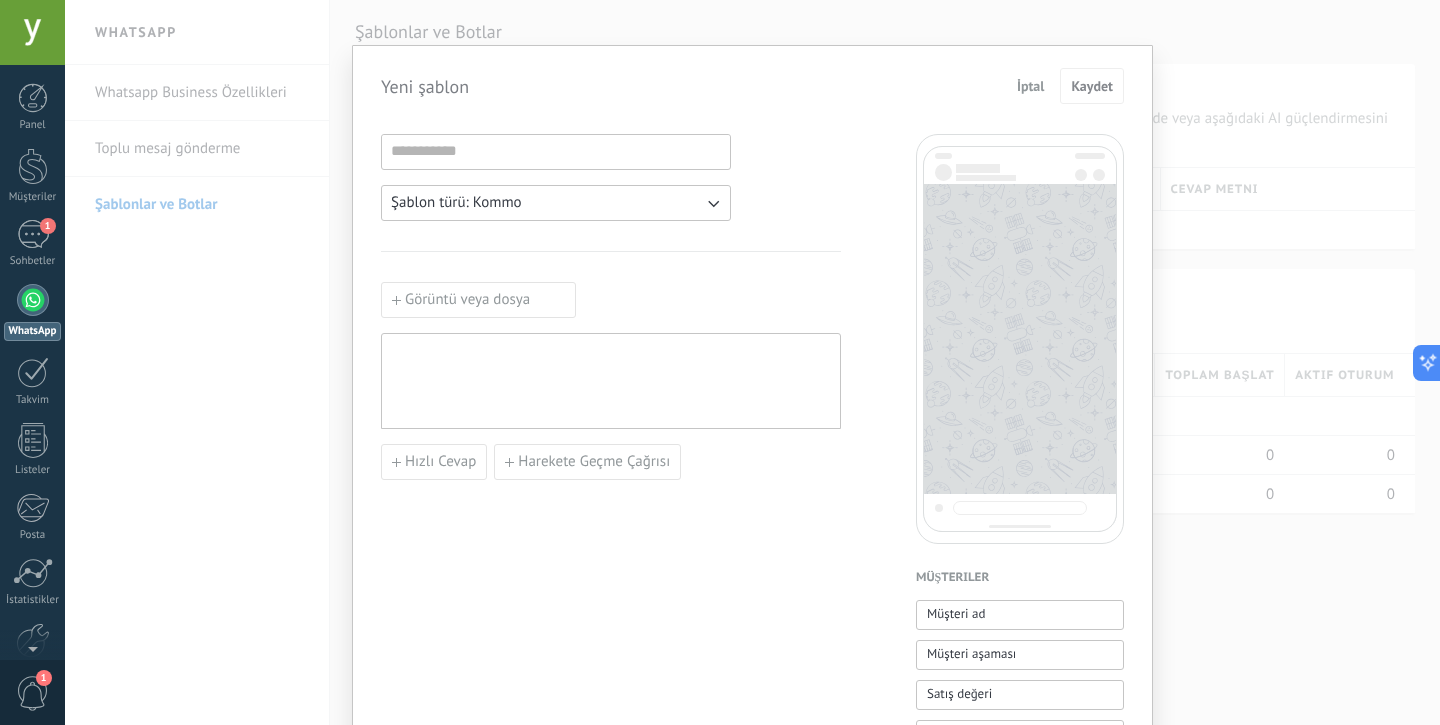 click on "Şablon türü: Kommo" at bounding box center [556, 203] 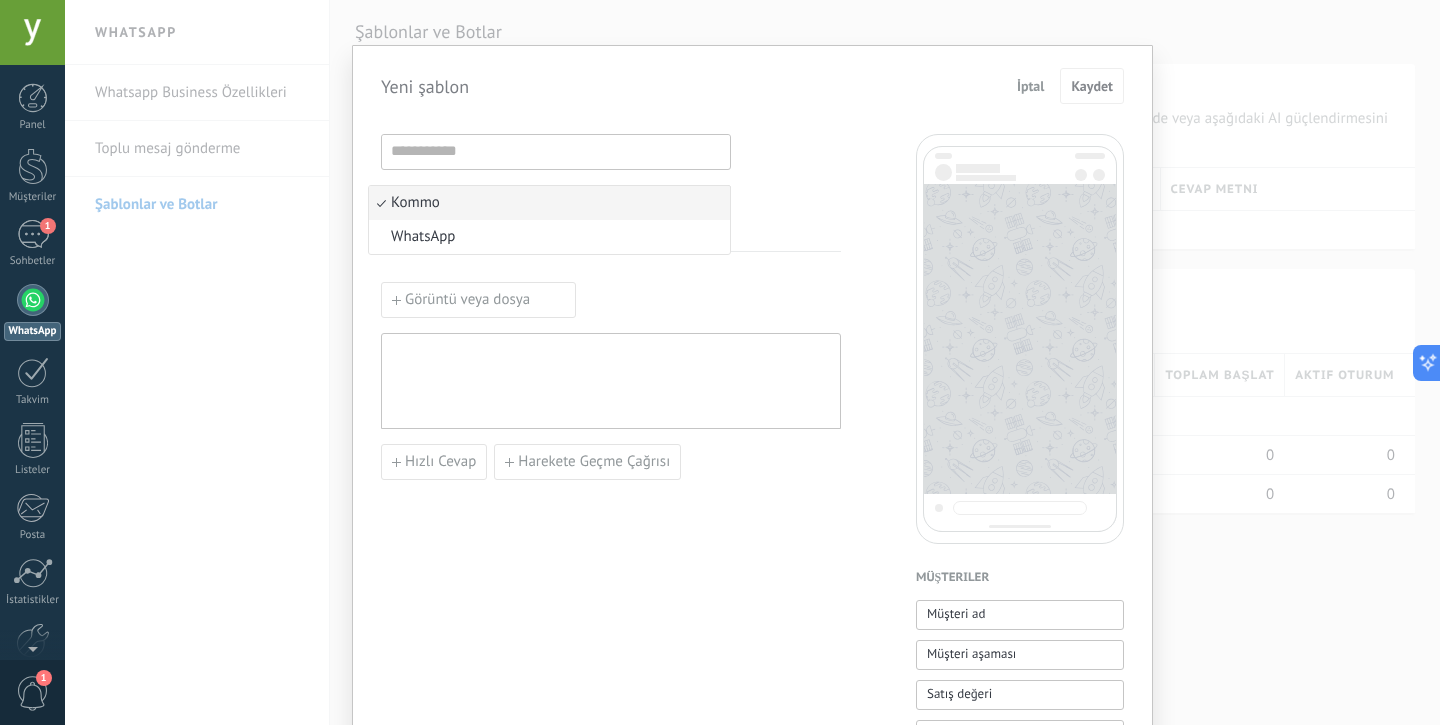click on "Şablon türü: Kommo Kommo WhatsApp Görüntü veya dosya Hızlı Cevap Harekete Geçme Çağrısı" at bounding box center (611, 809) 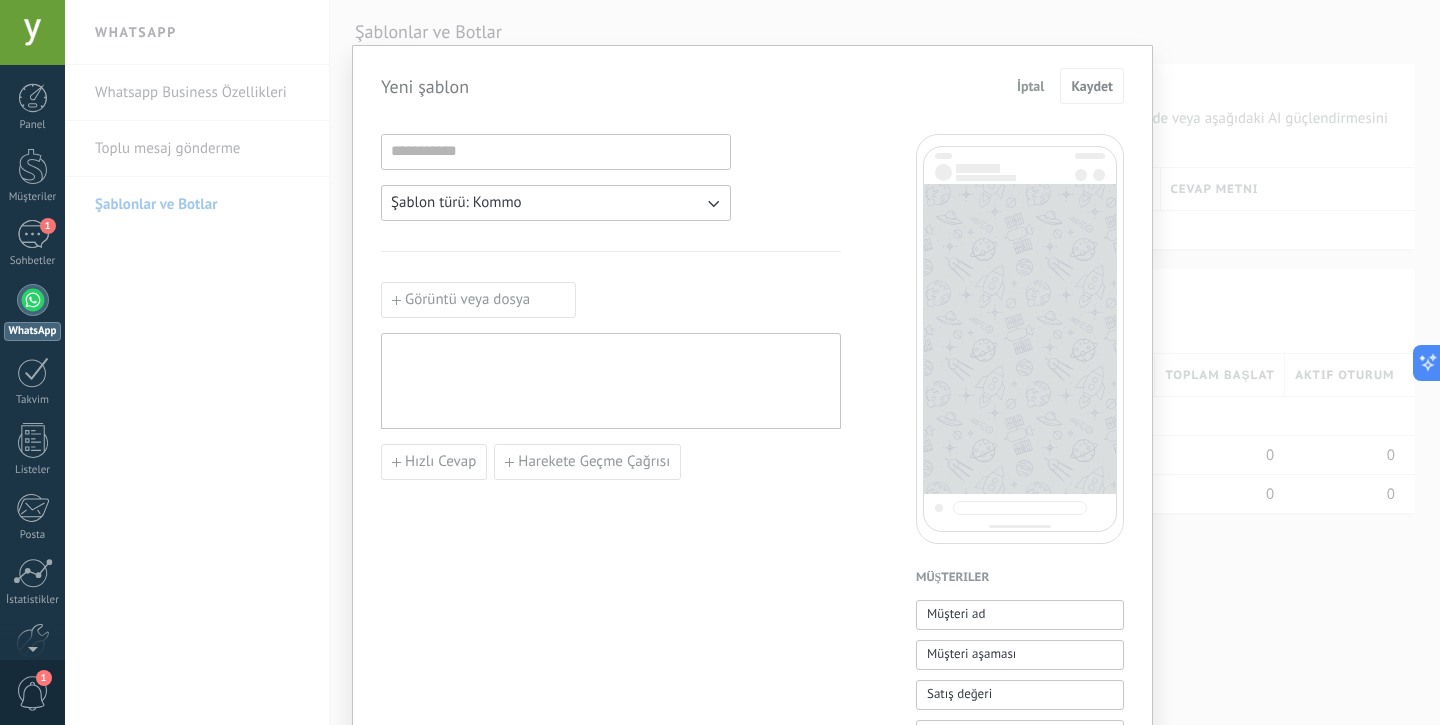 click on "Şablon türü: Kommo" at bounding box center [556, 203] 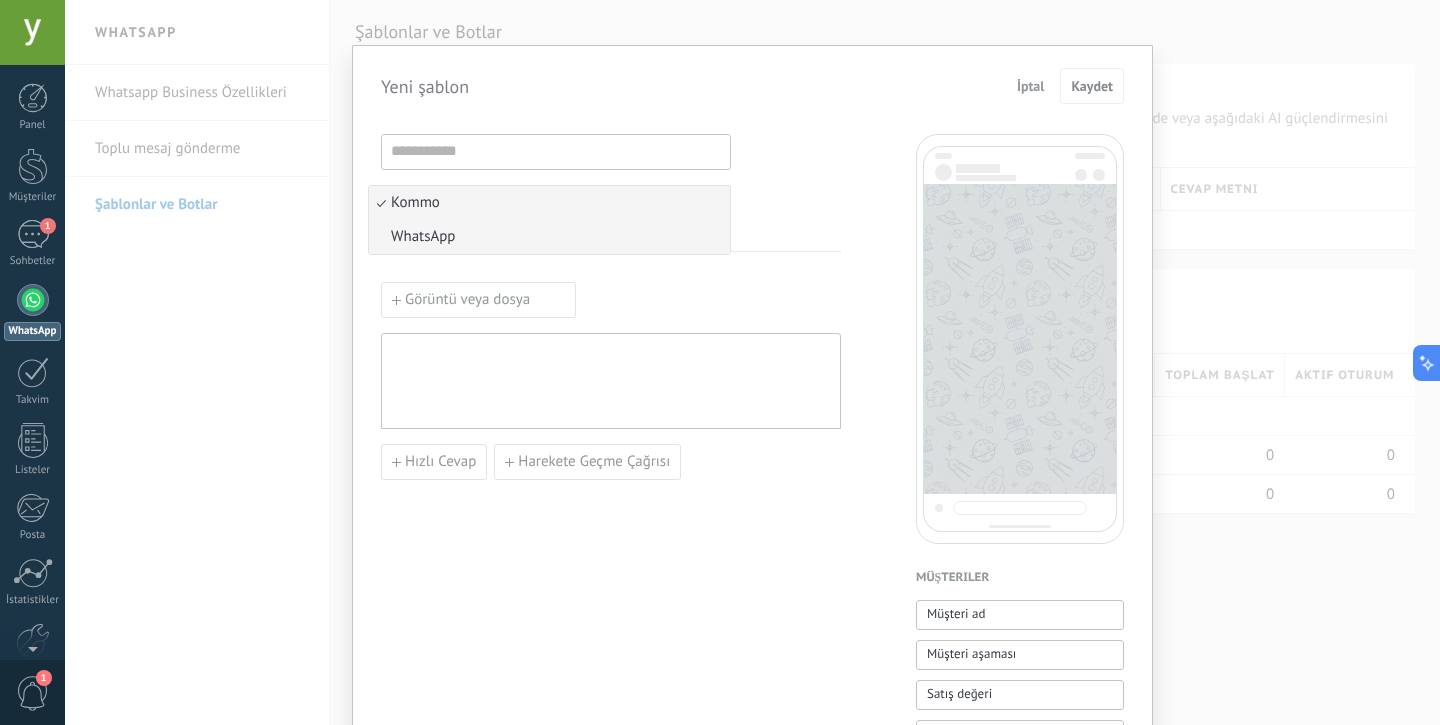 click on "WhatsApp" at bounding box center (549, 237) 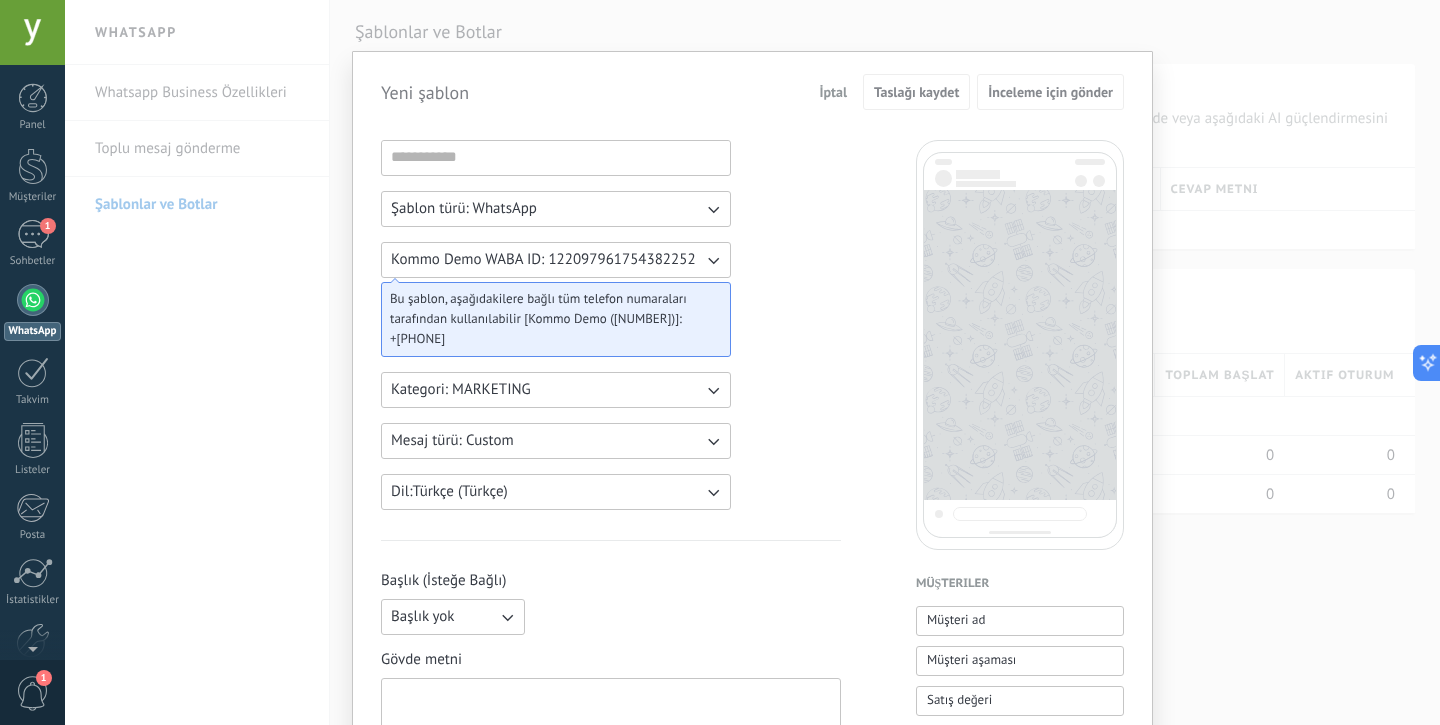 scroll, scrollTop: 0, scrollLeft: 0, axis: both 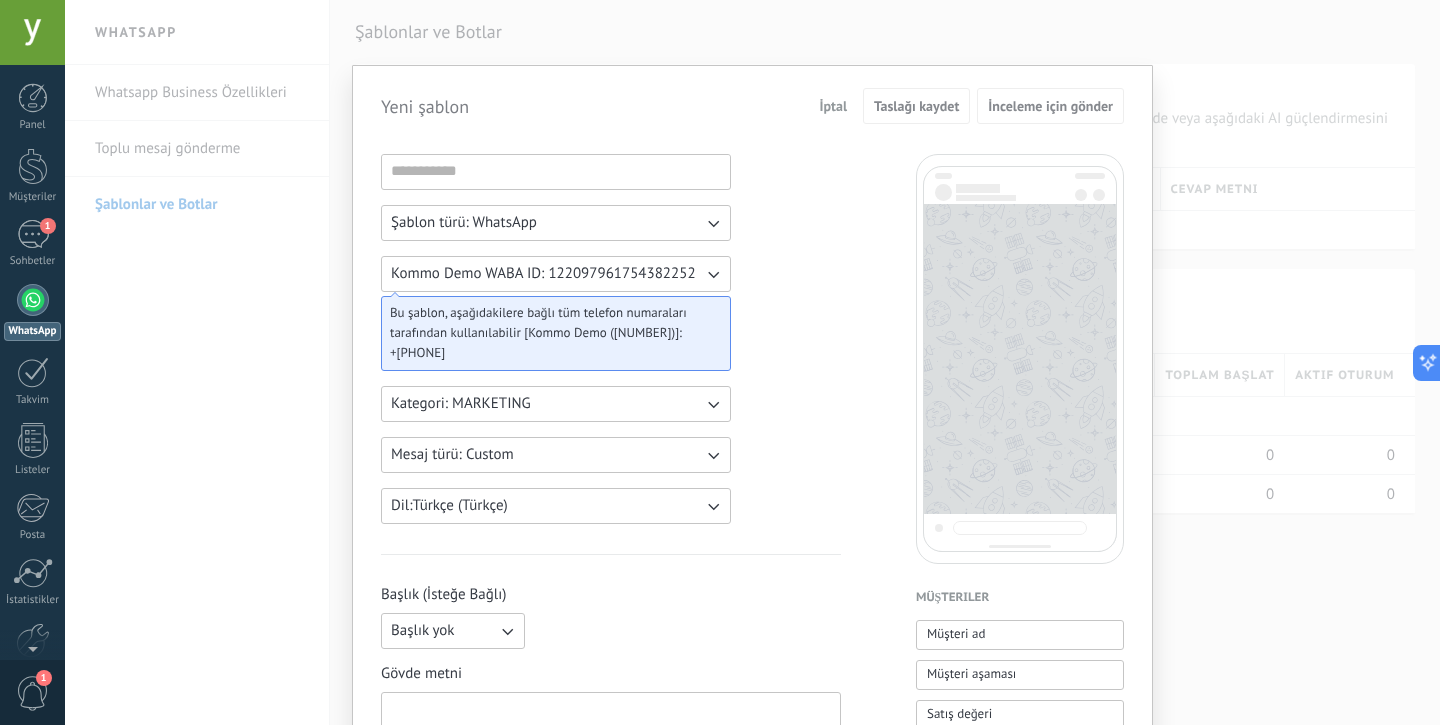 click on "İptal" at bounding box center (834, 106) 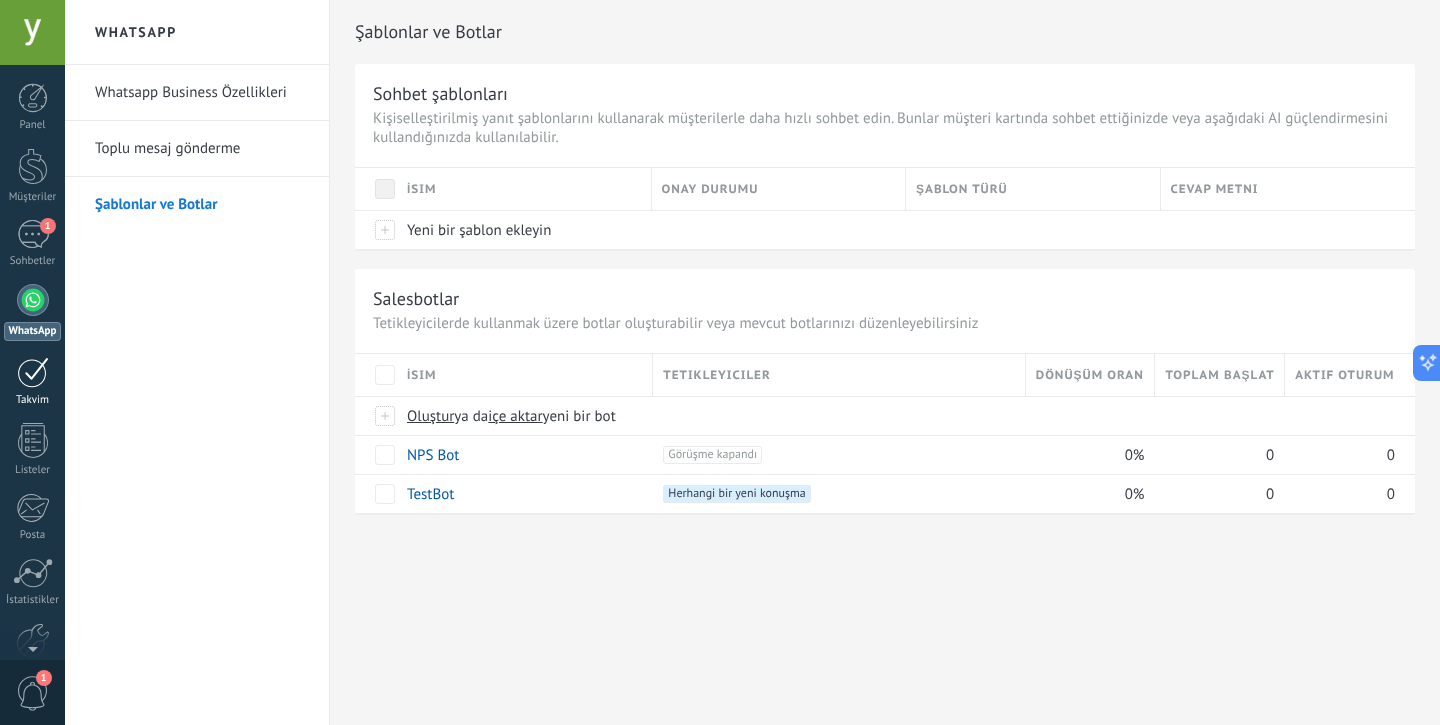 click at bounding box center [33, 372] 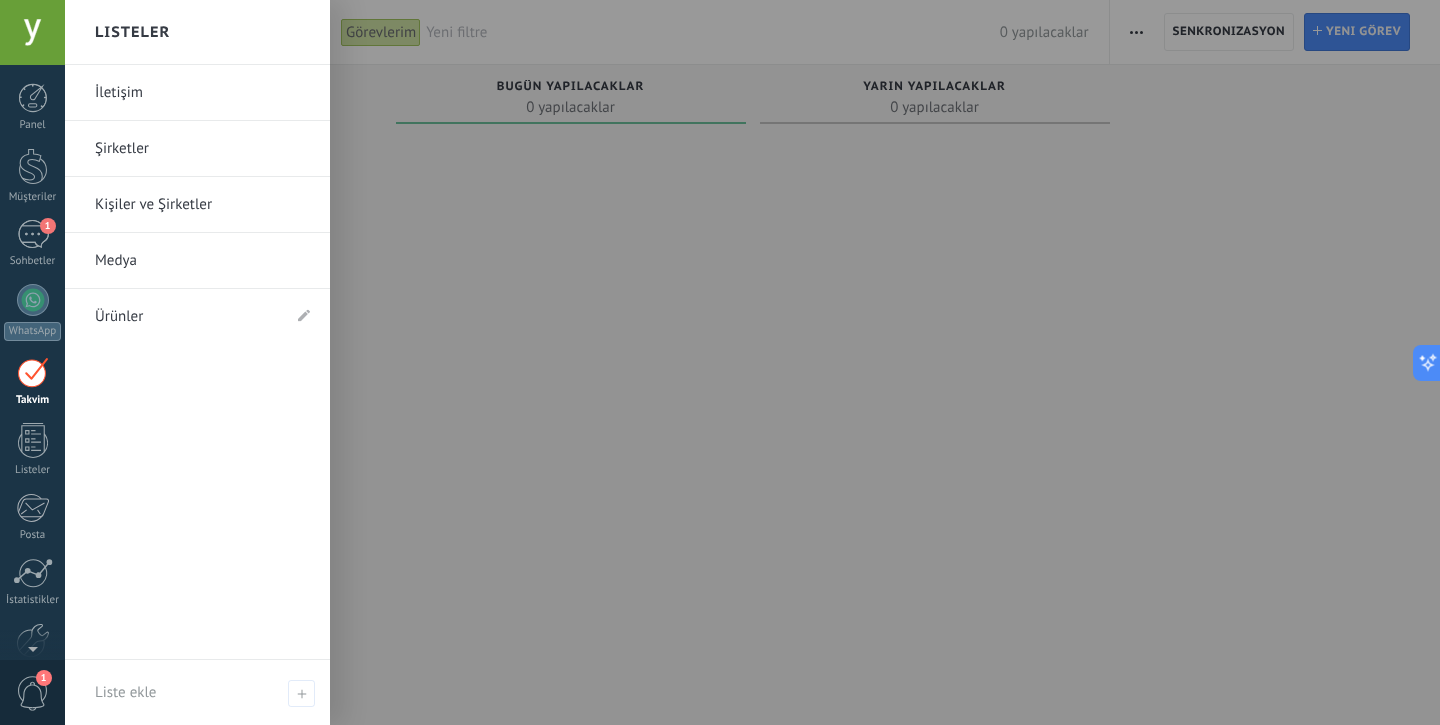 click on "İletişim" at bounding box center (202, 93) 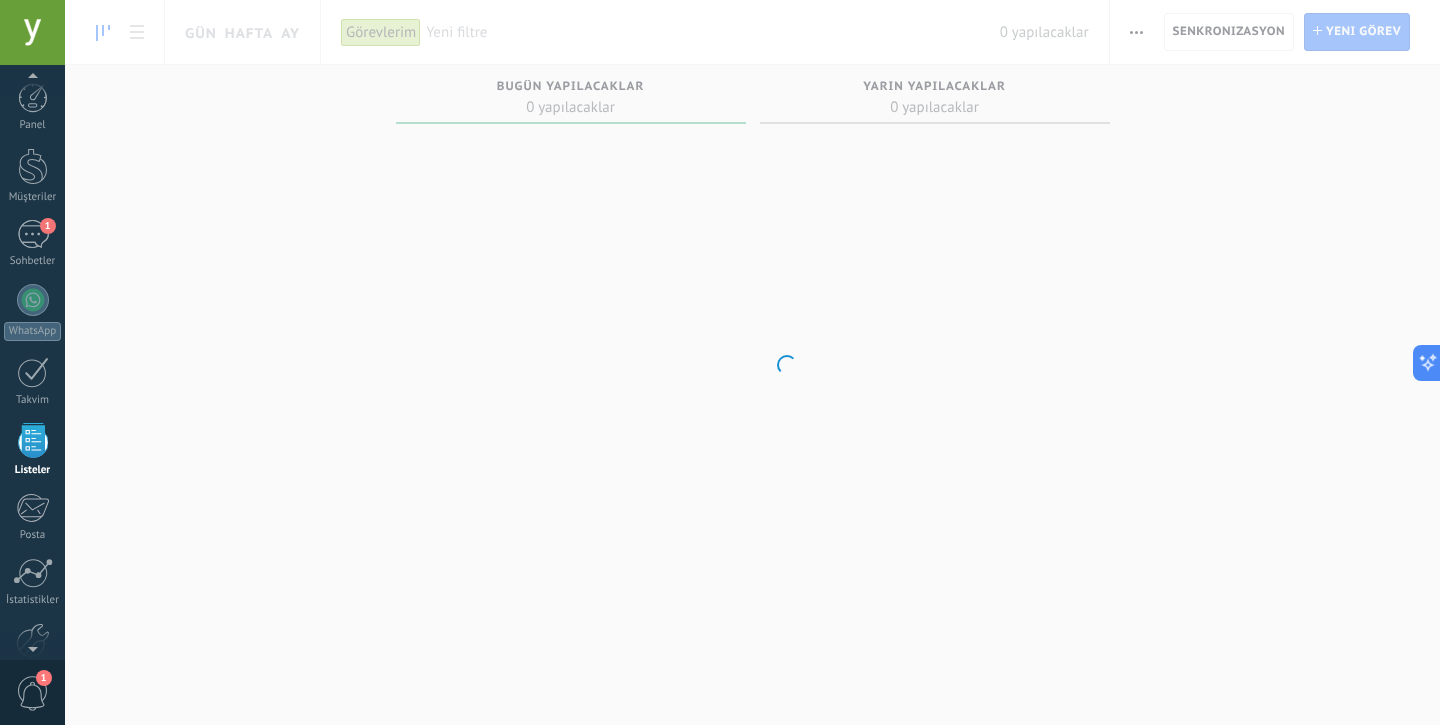 scroll, scrollTop: 52, scrollLeft: 0, axis: vertical 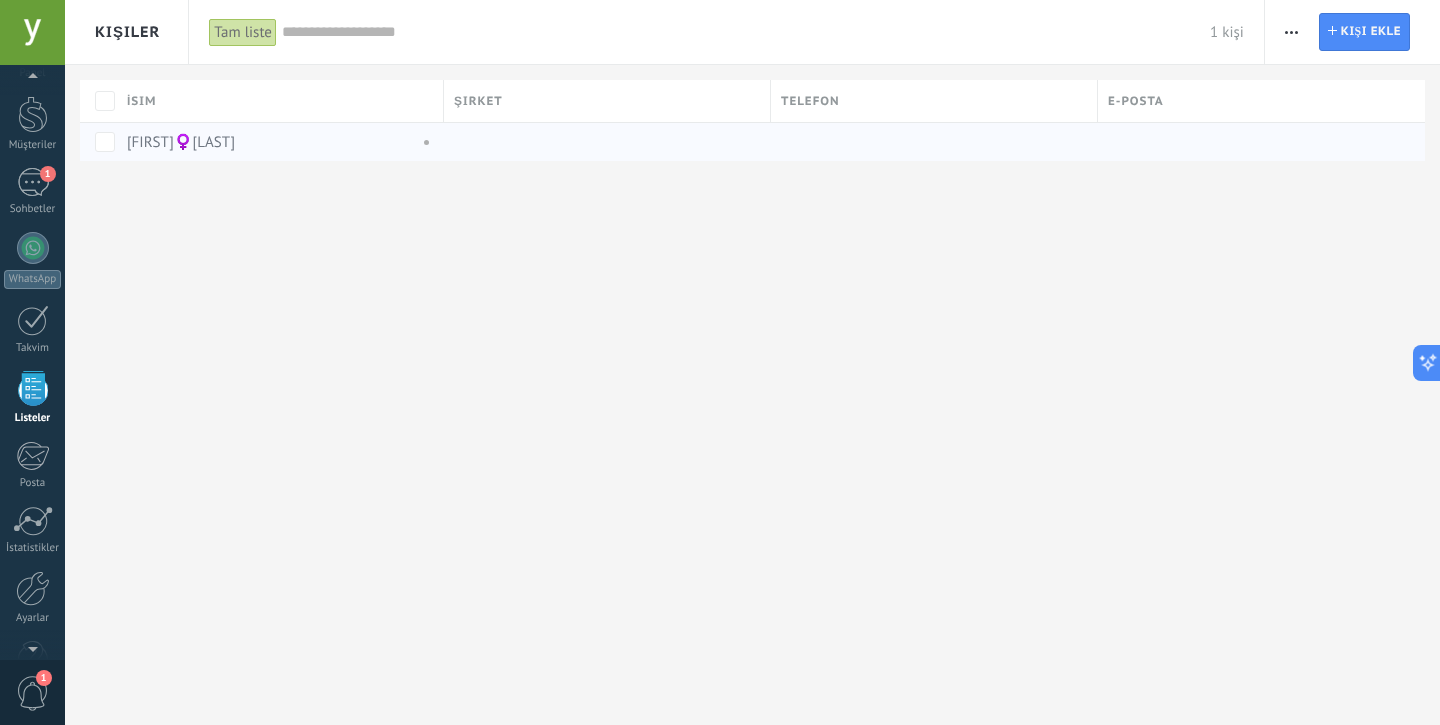 click on "[FIRST]‍♀️[LAST]" at bounding box center (275, 142) 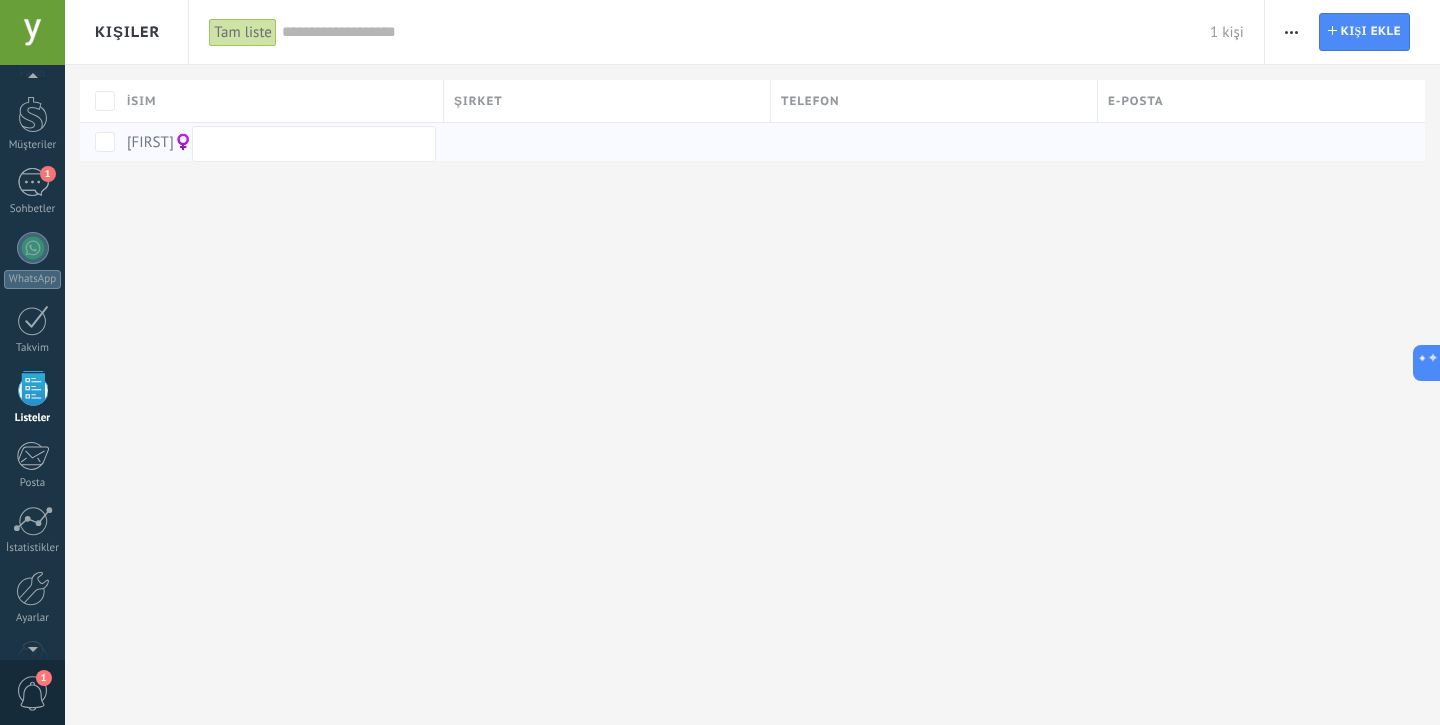 click on "[FIRST]‍♀️[LAST]" at bounding box center [181, 142] 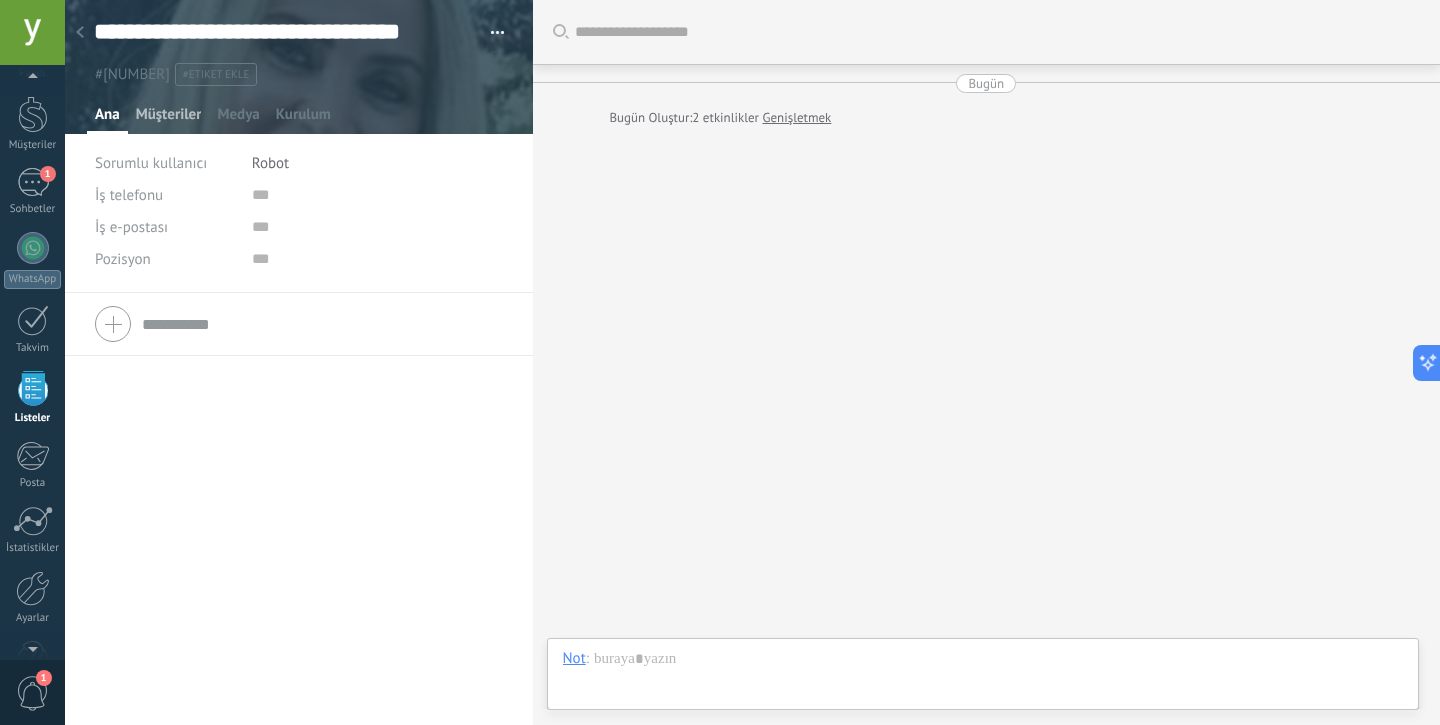 click on "Müşteriler" at bounding box center (107, 119) 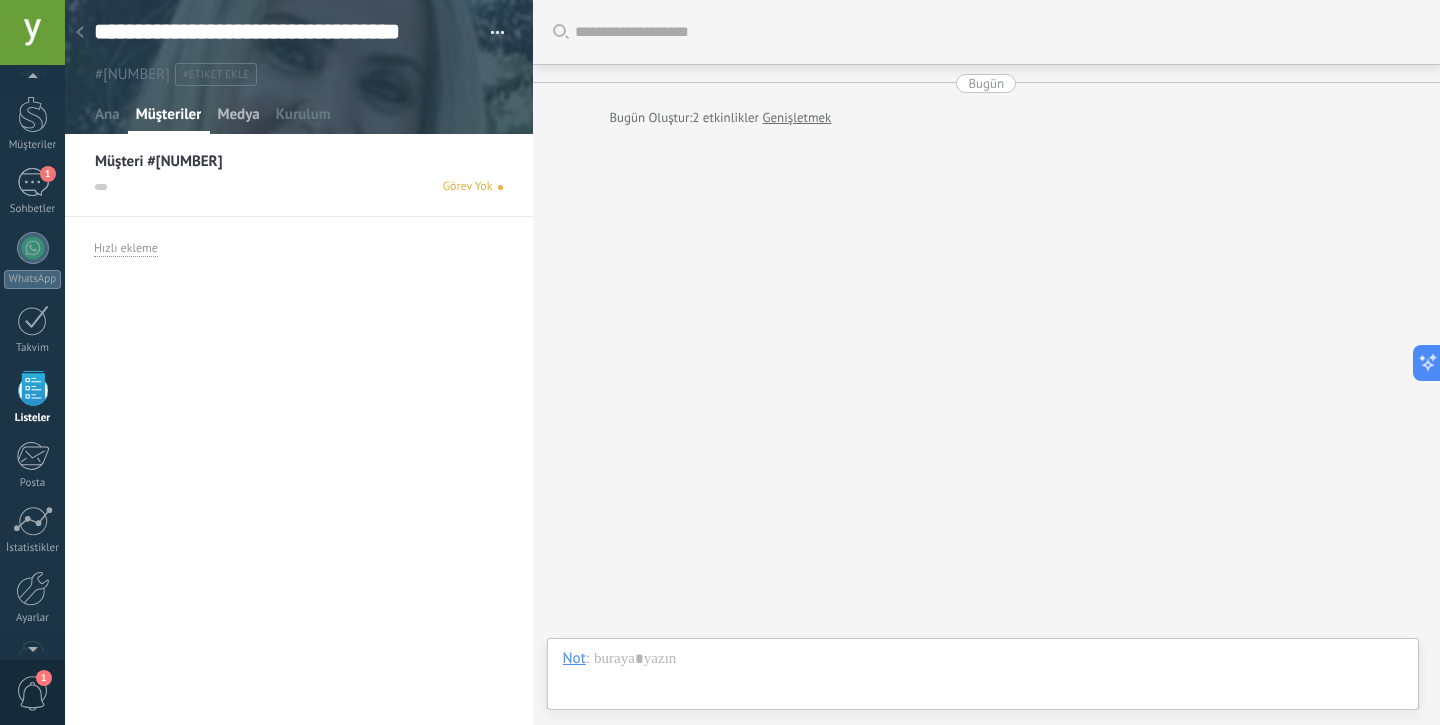 click on "Medya" at bounding box center [107, 119] 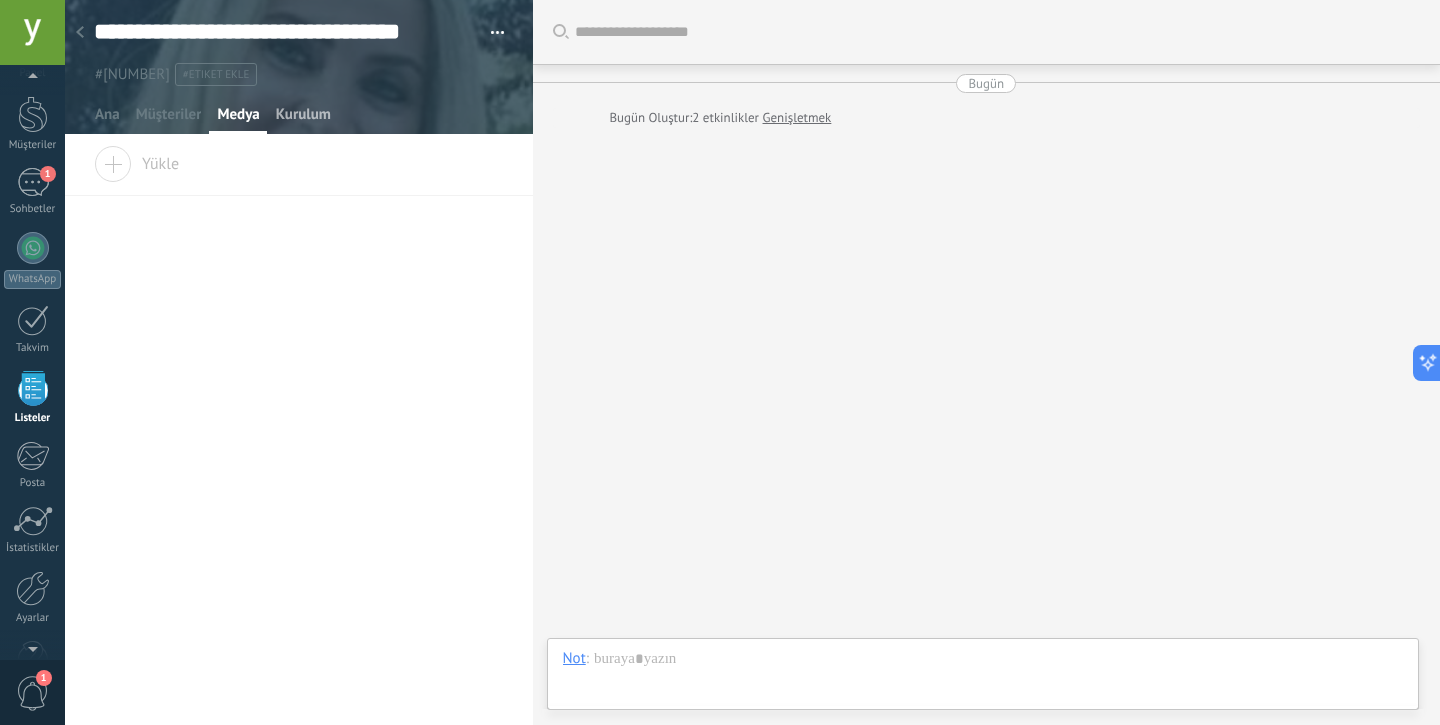 click on "Kurulum" at bounding box center [107, 119] 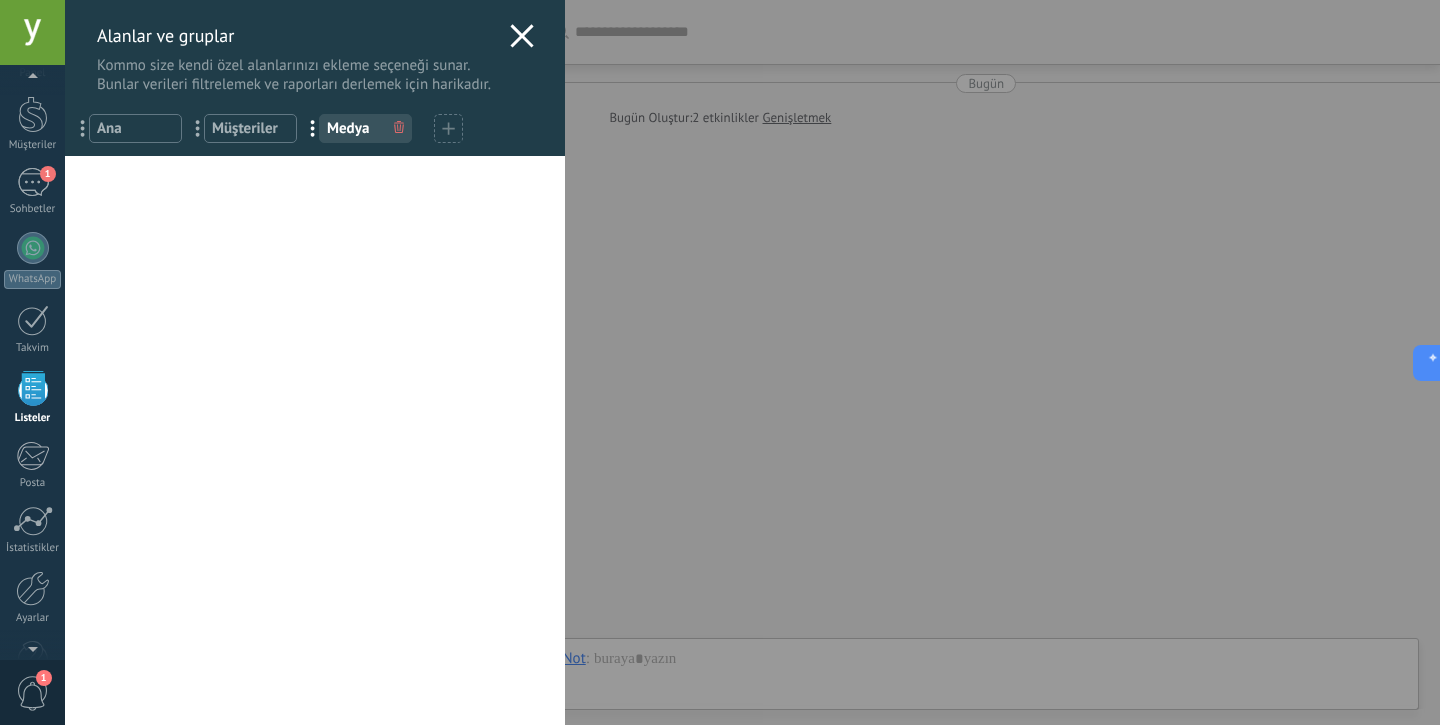 click at bounding box center [521, 35] 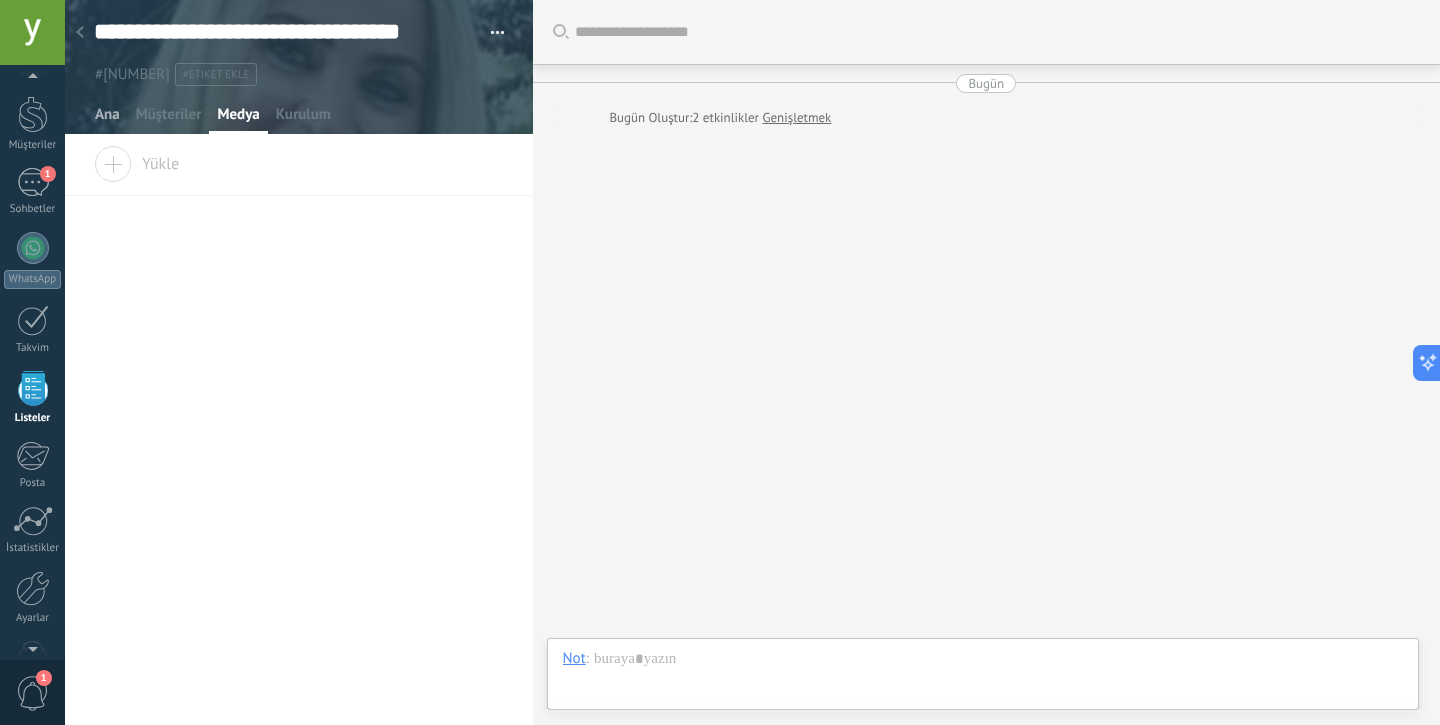 click on "Ana" at bounding box center (107, 119) 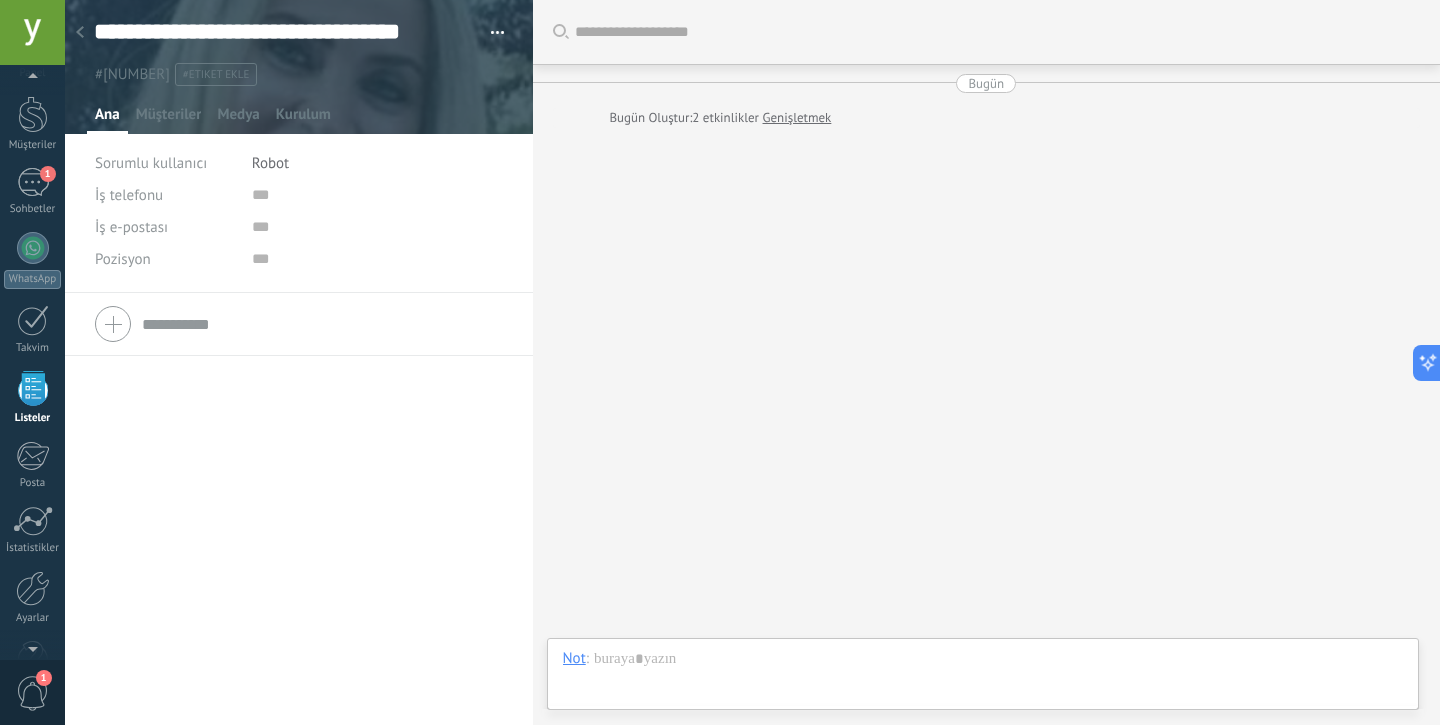 click at bounding box center [80, 33] 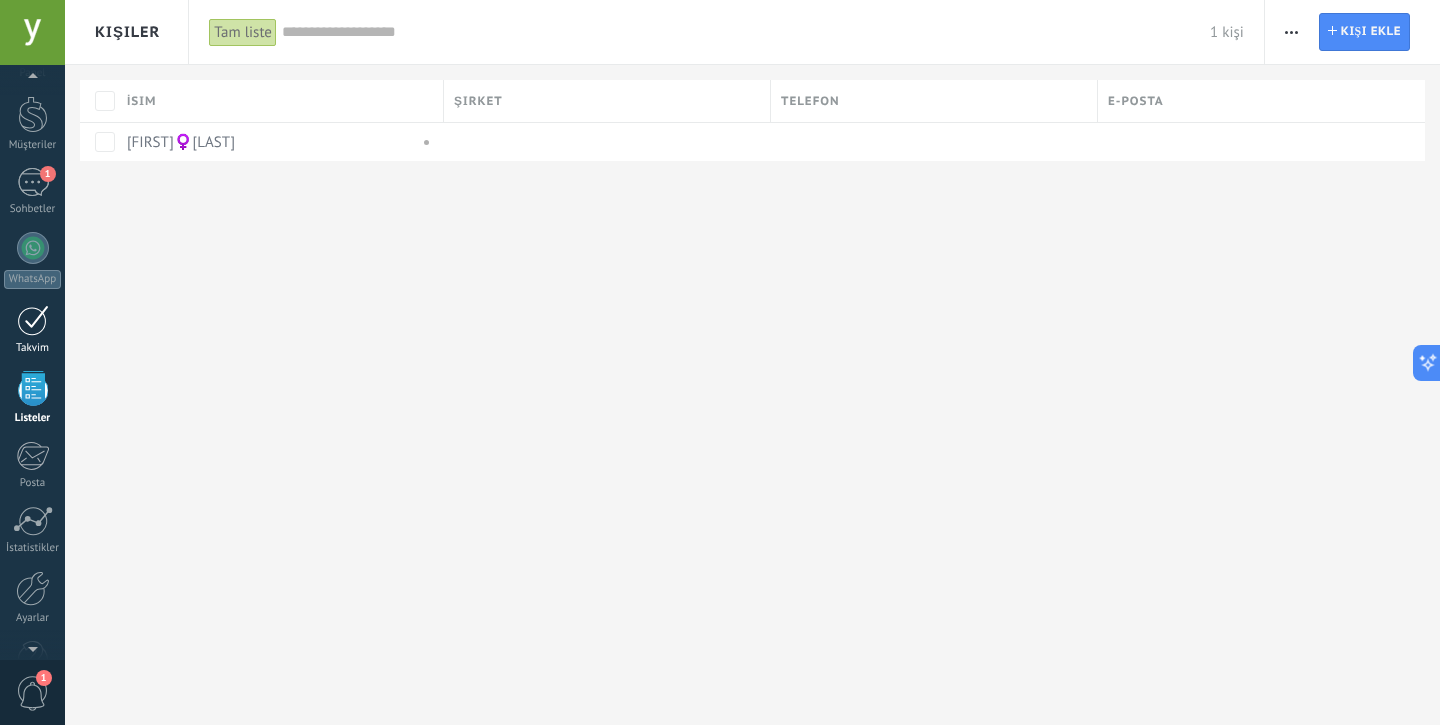 click at bounding box center (33, 320) 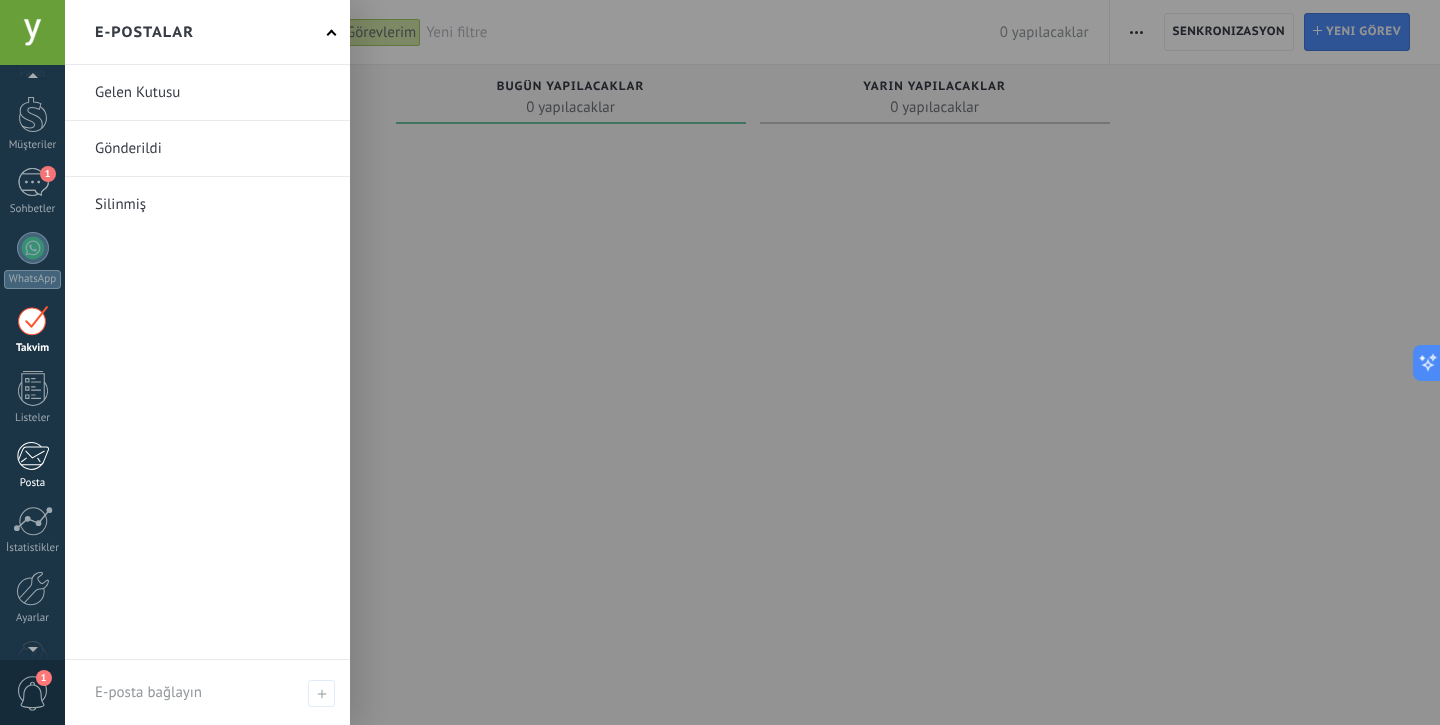 click at bounding box center [32, 456] 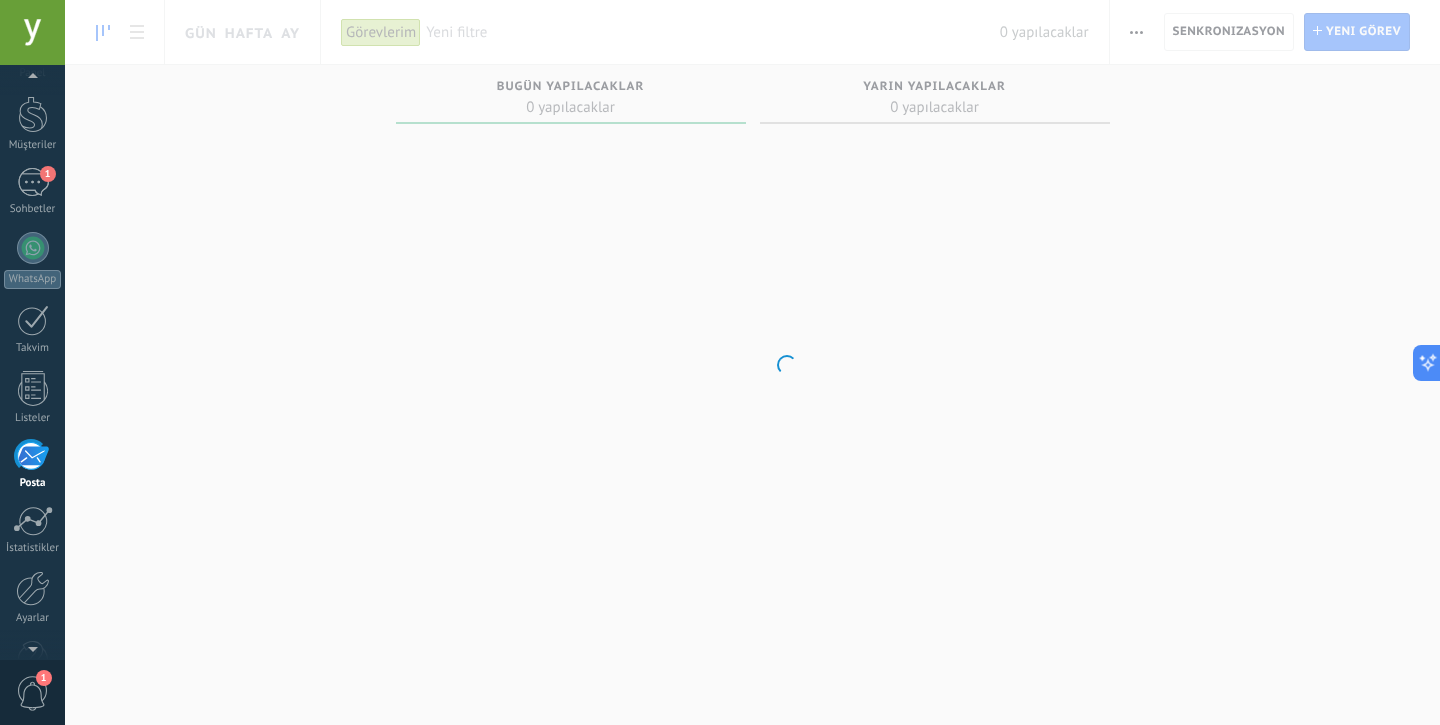 scroll, scrollTop: 107, scrollLeft: 0, axis: vertical 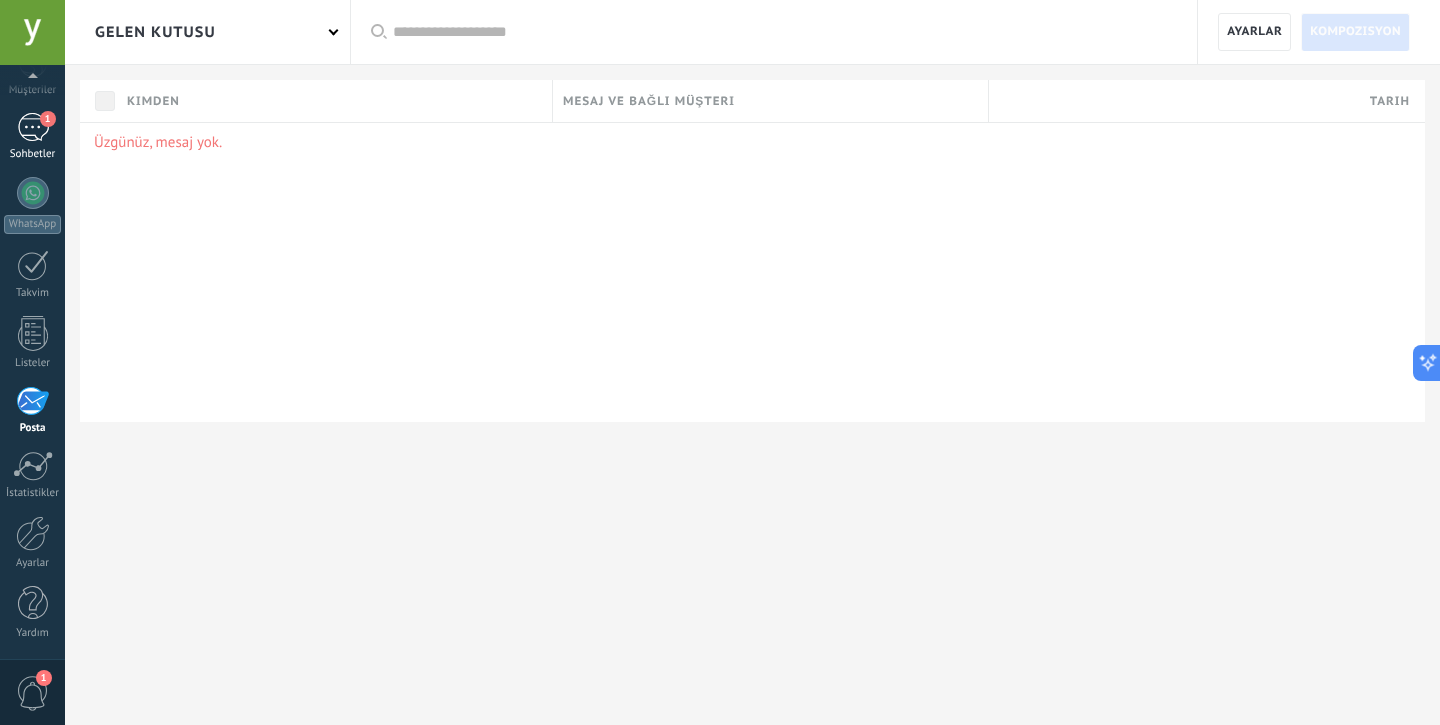 click on "1" at bounding box center [33, 127] 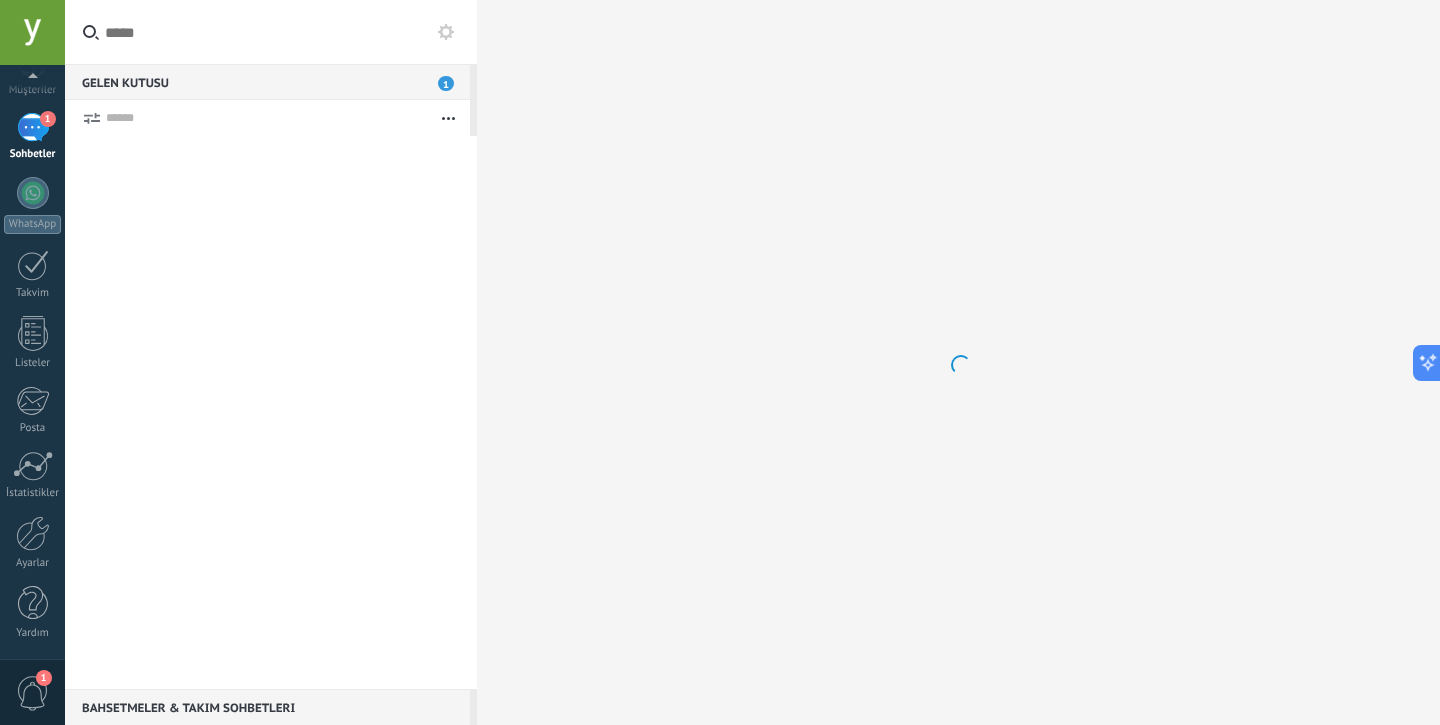 scroll, scrollTop: 0, scrollLeft: 0, axis: both 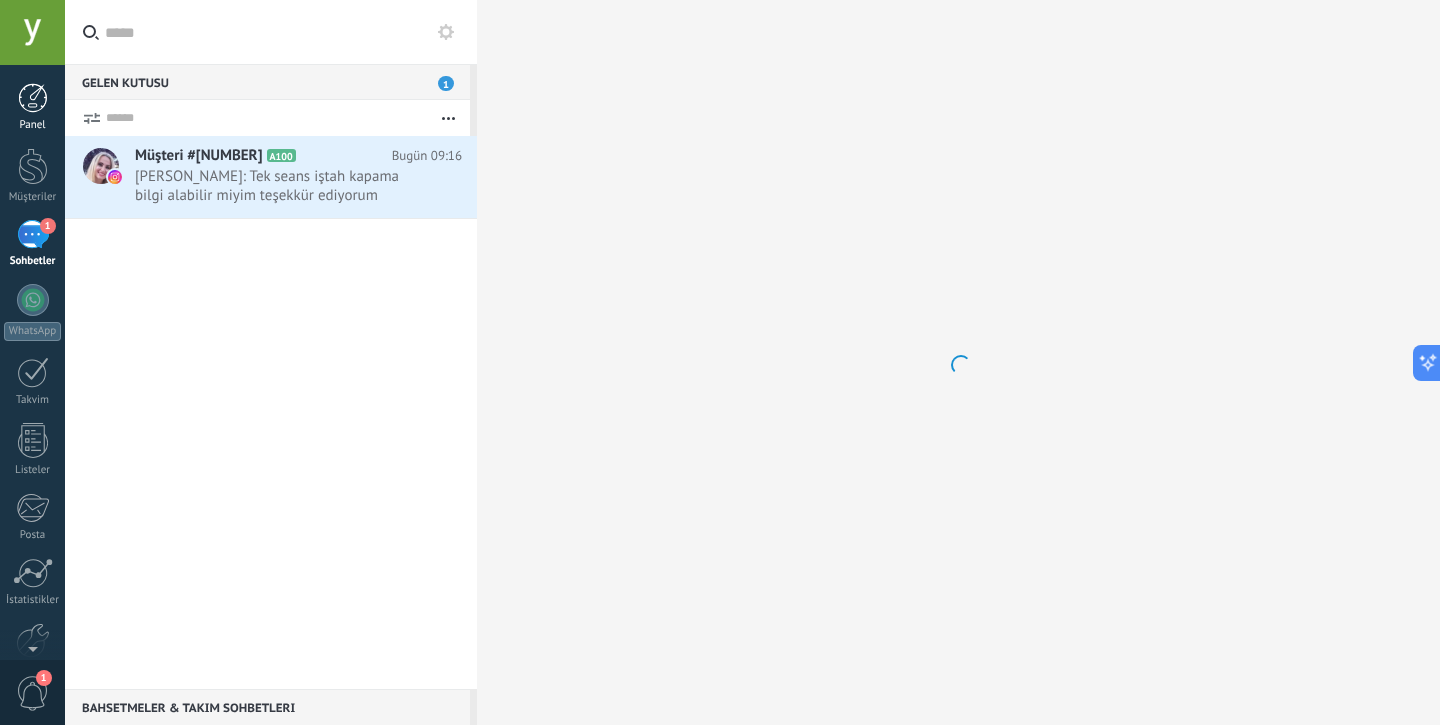 click at bounding box center (33, 98) 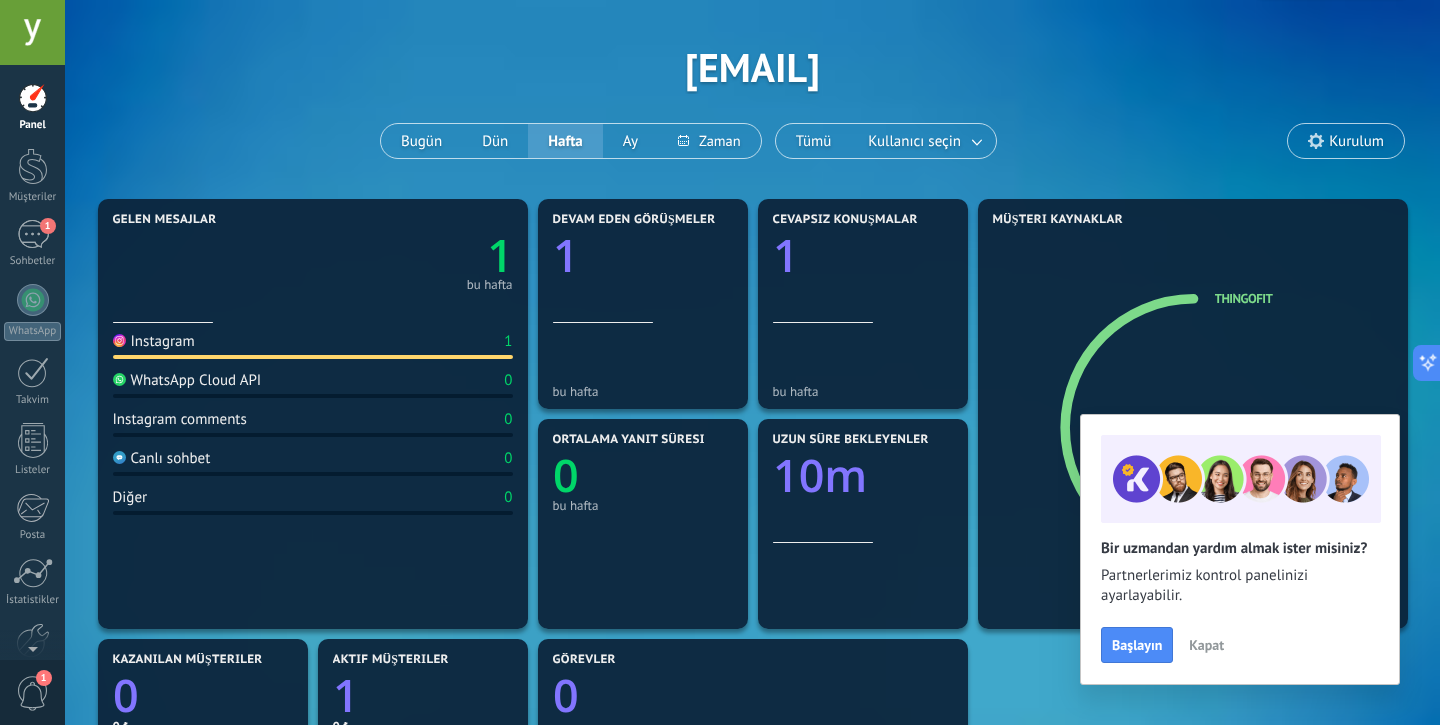 scroll, scrollTop: 85, scrollLeft: 0, axis: vertical 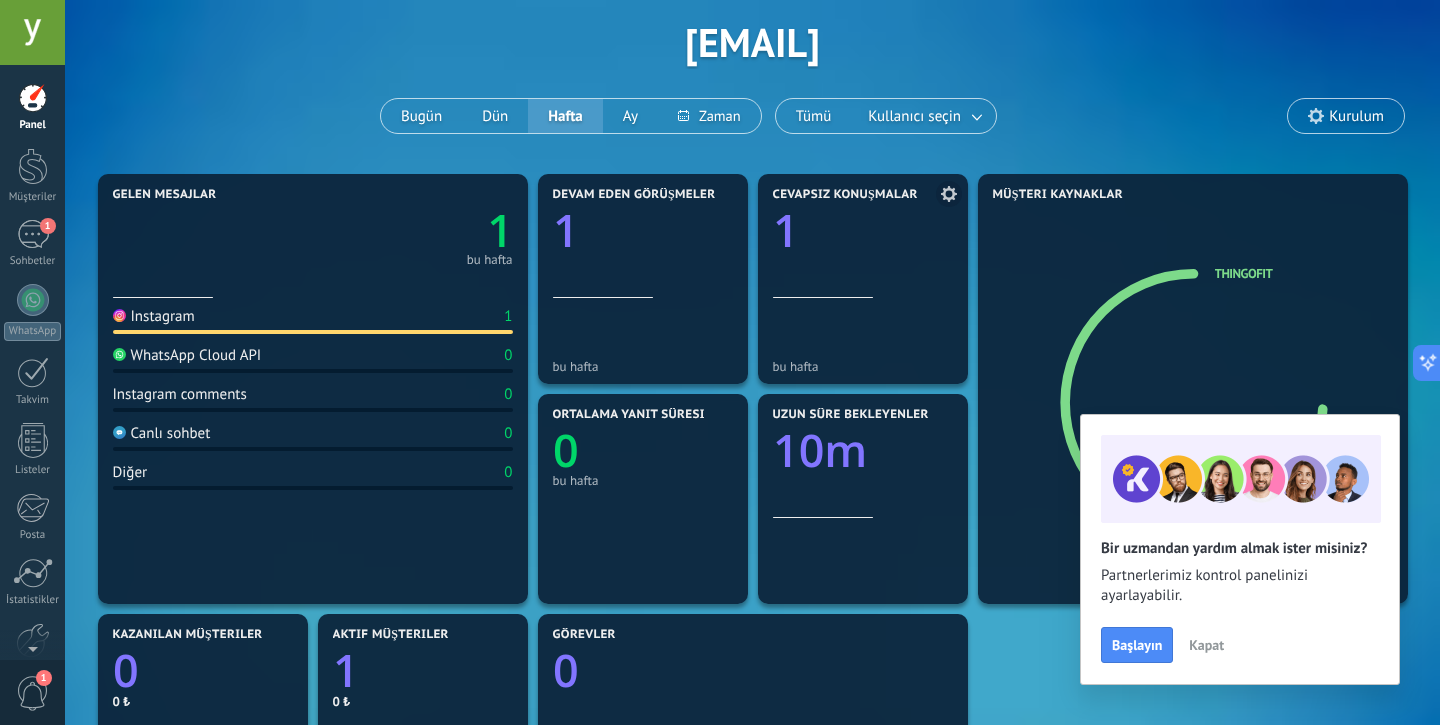 click on "Cevapsız konuşmalar 1" at bounding box center [863, 243] 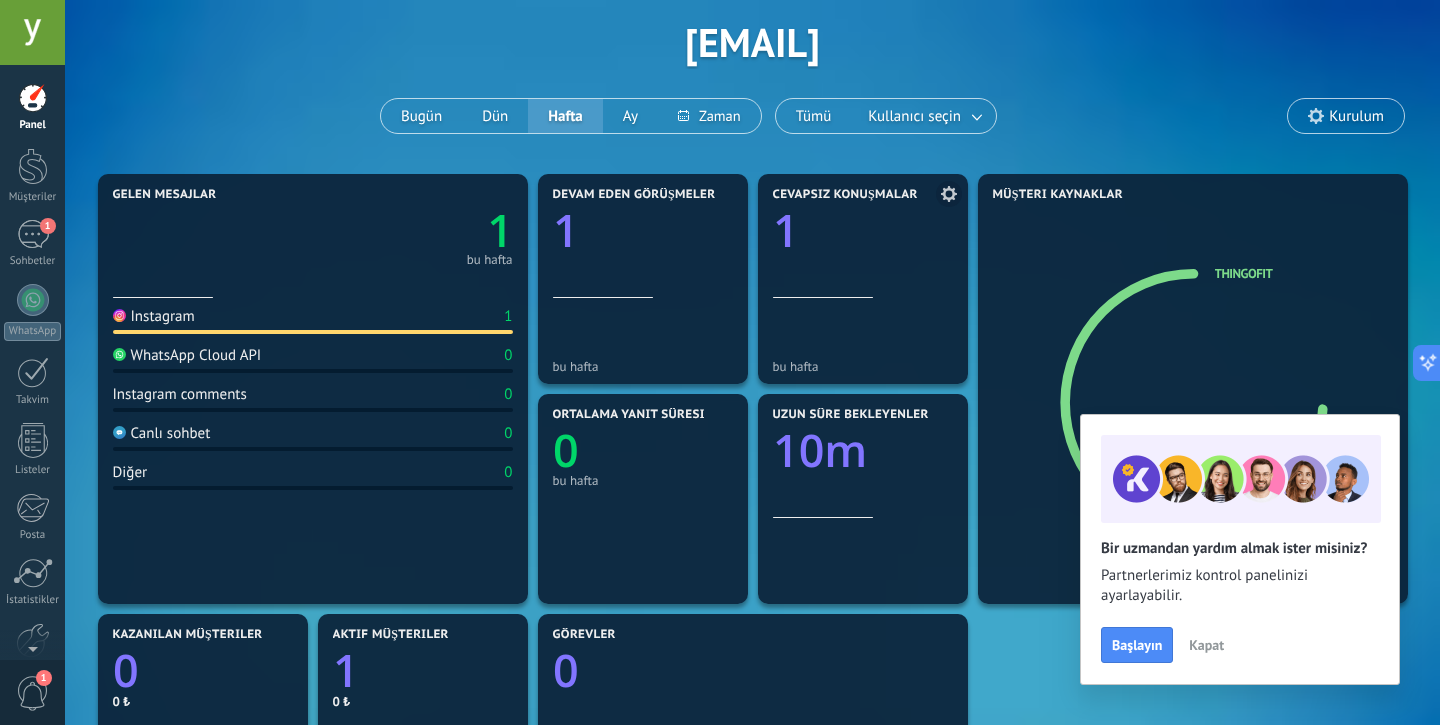 click on "1" at bounding box center [786, 230] 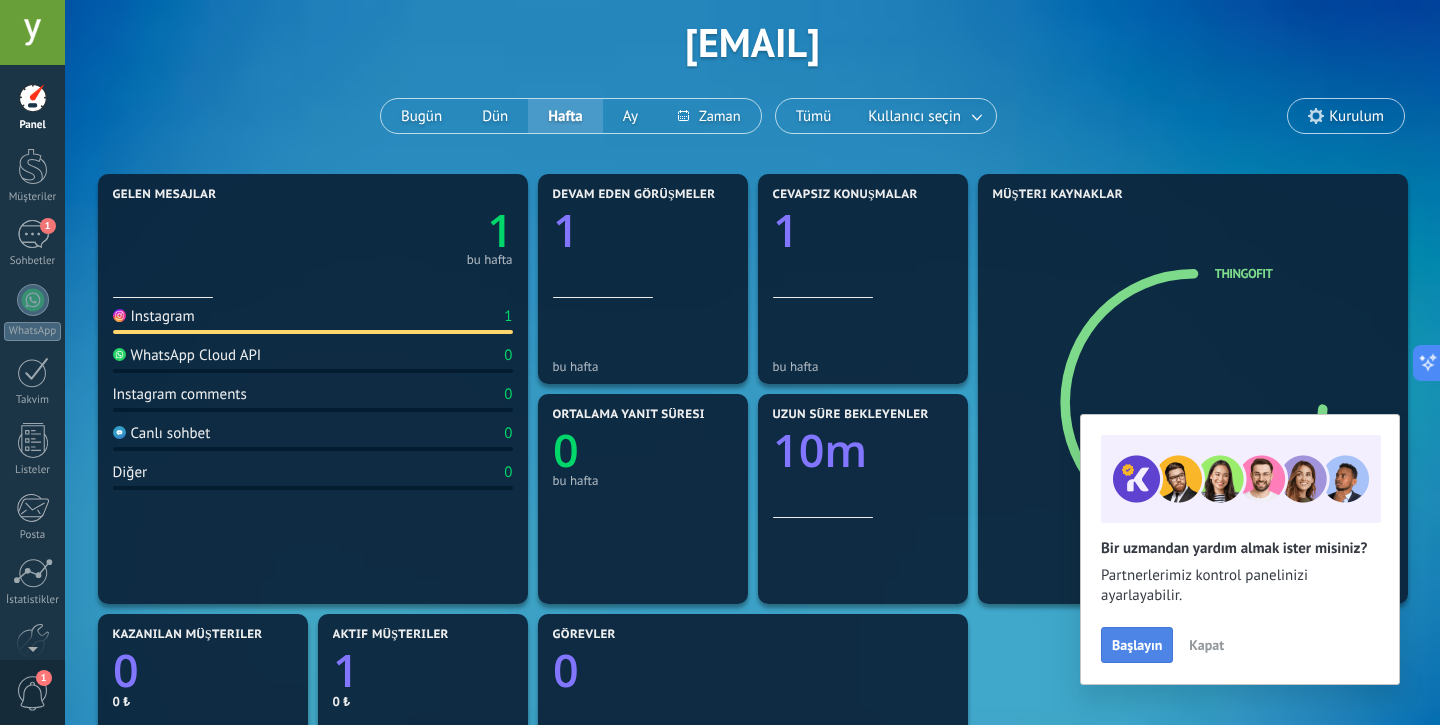 click on "Başlayın" at bounding box center [1137, 645] 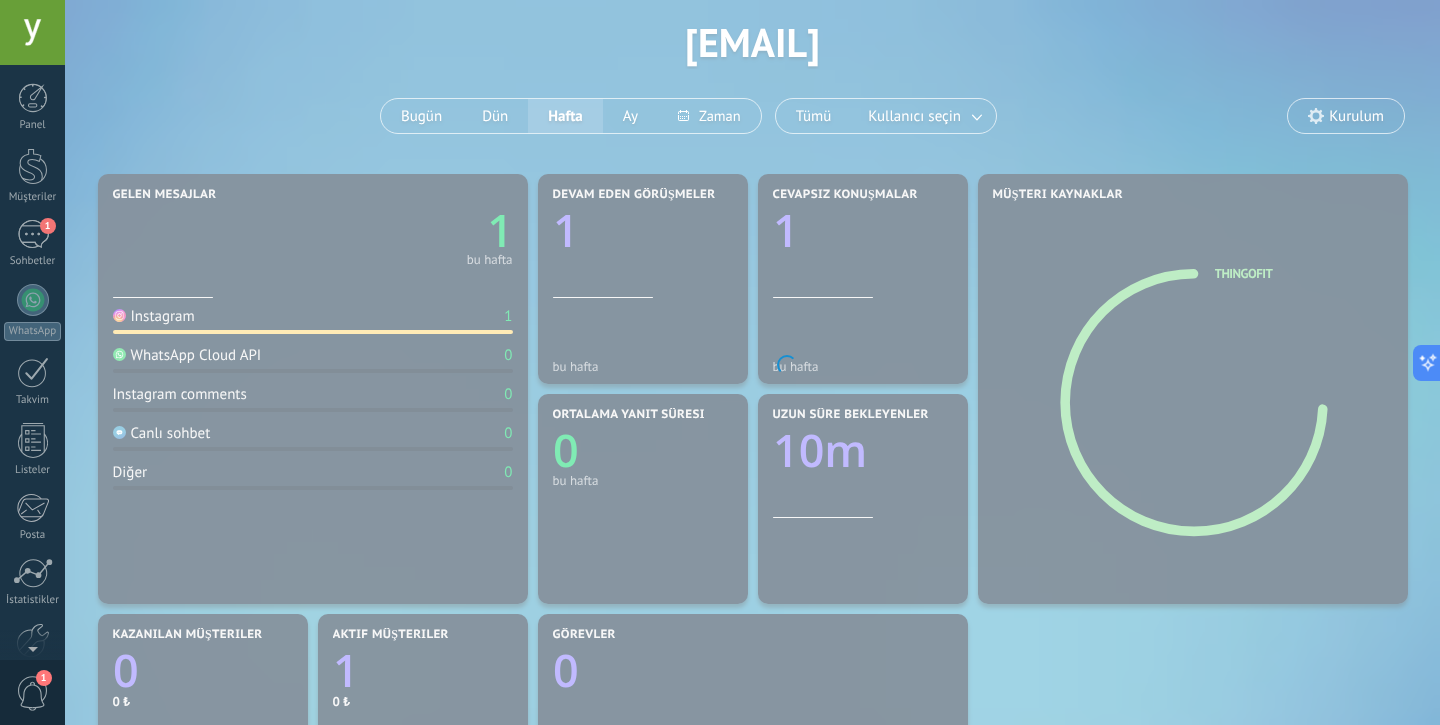 scroll, scrollTop: 107, scrollLeft: 0, axis: vertical 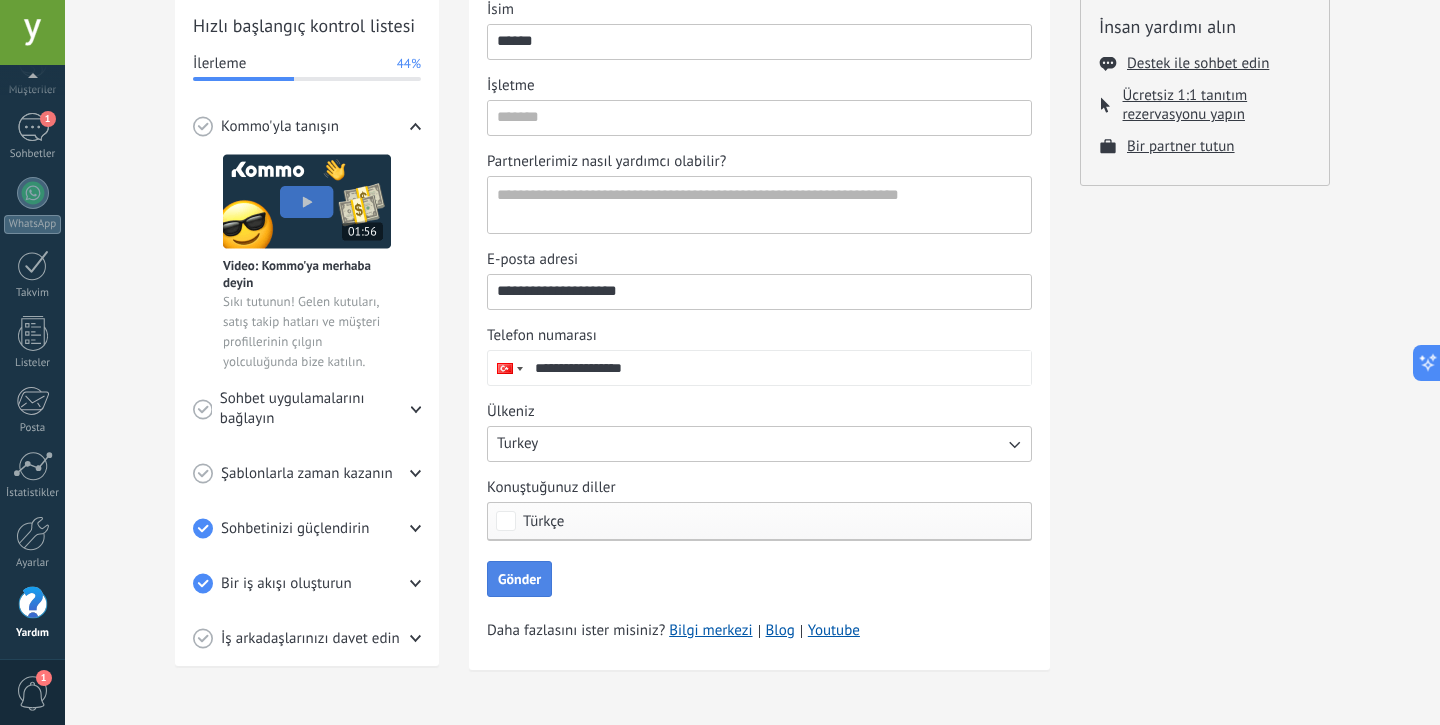 click on "Gönder" at bounding box center [519, 579] 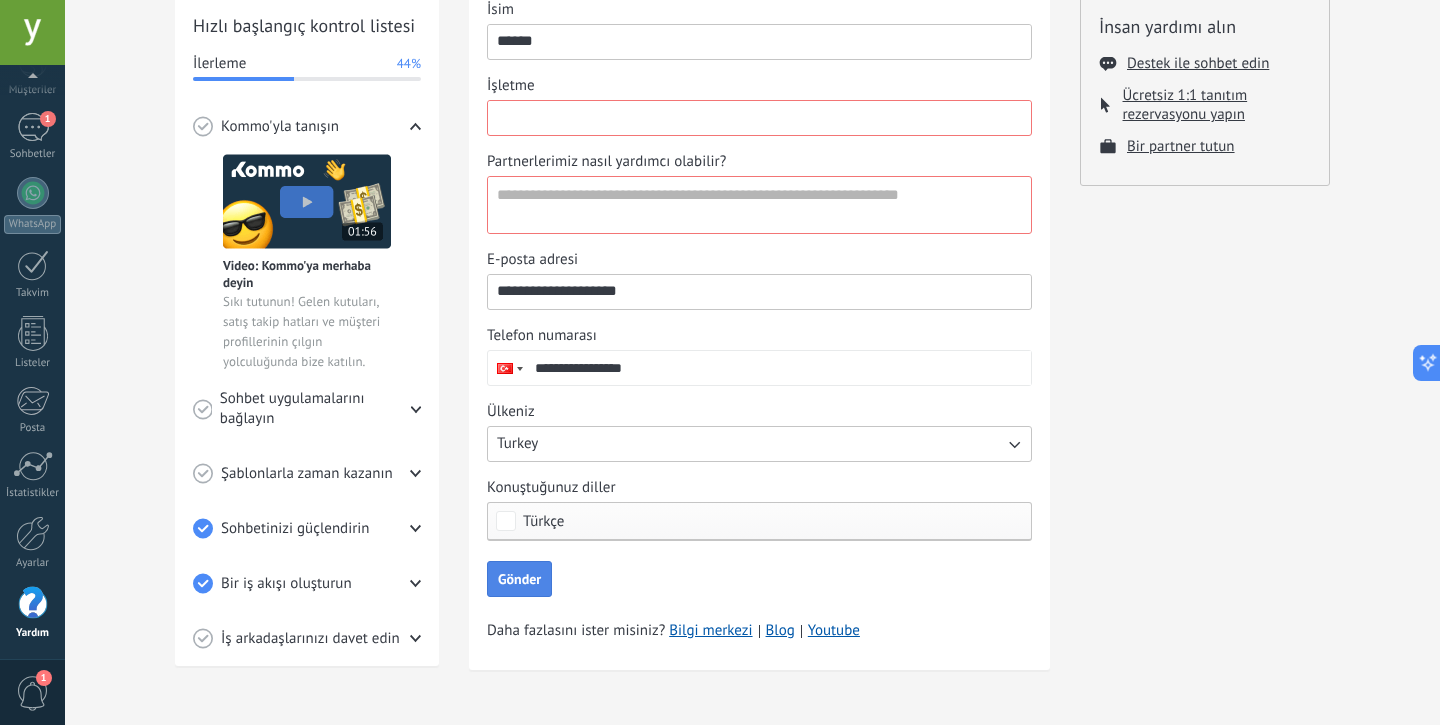 scroll, scrollTop: 0, scrollLeft: 0, axis: both 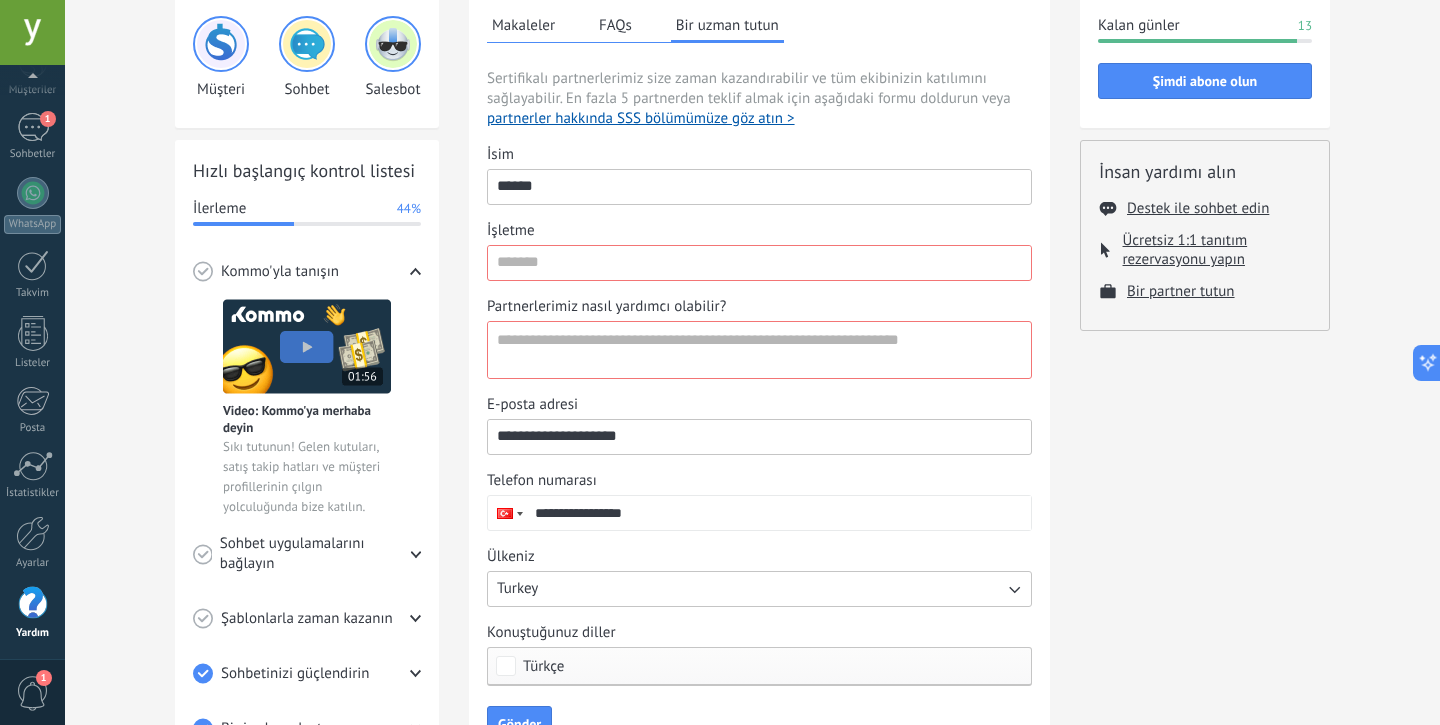 click on "İsim [FIRST] [LAST] İşletme Partnerlerimiz nasıl yardımcı olabilir? E-posta adresi [EMAIL] Telefon numarası [PHONE] Ülkeniz [COUNTRY] Konuştuğunuz diller Türkçe" at bounding box center [759, 415] 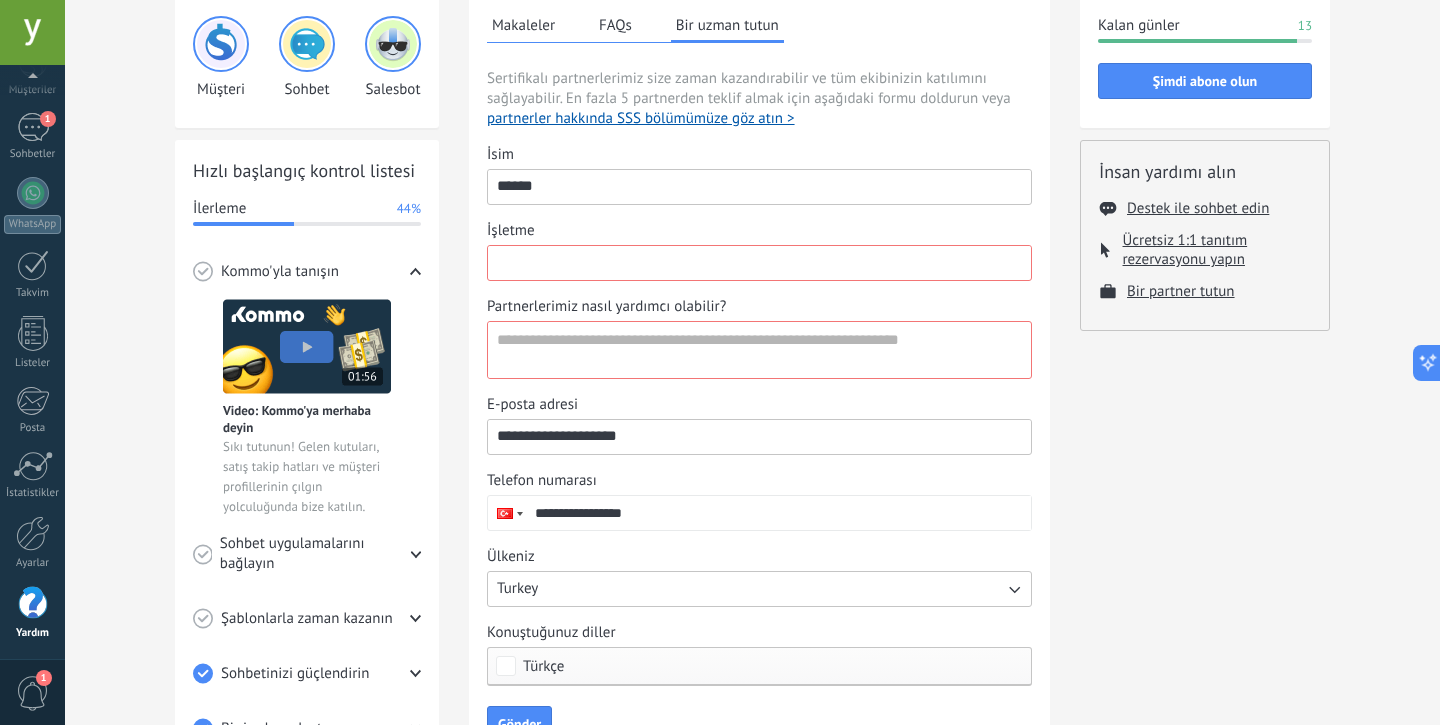 click on "İşletme" at bounding box center [759, 262] 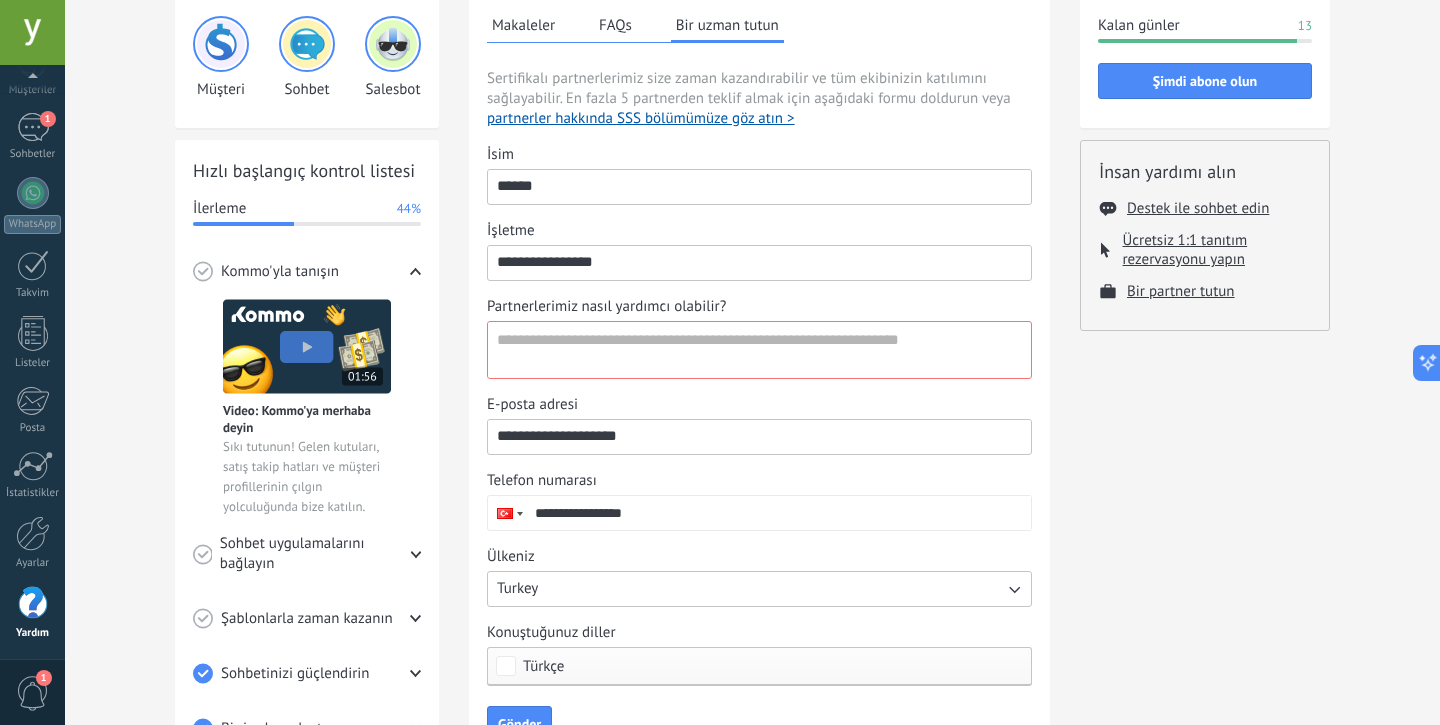 type on "**********" 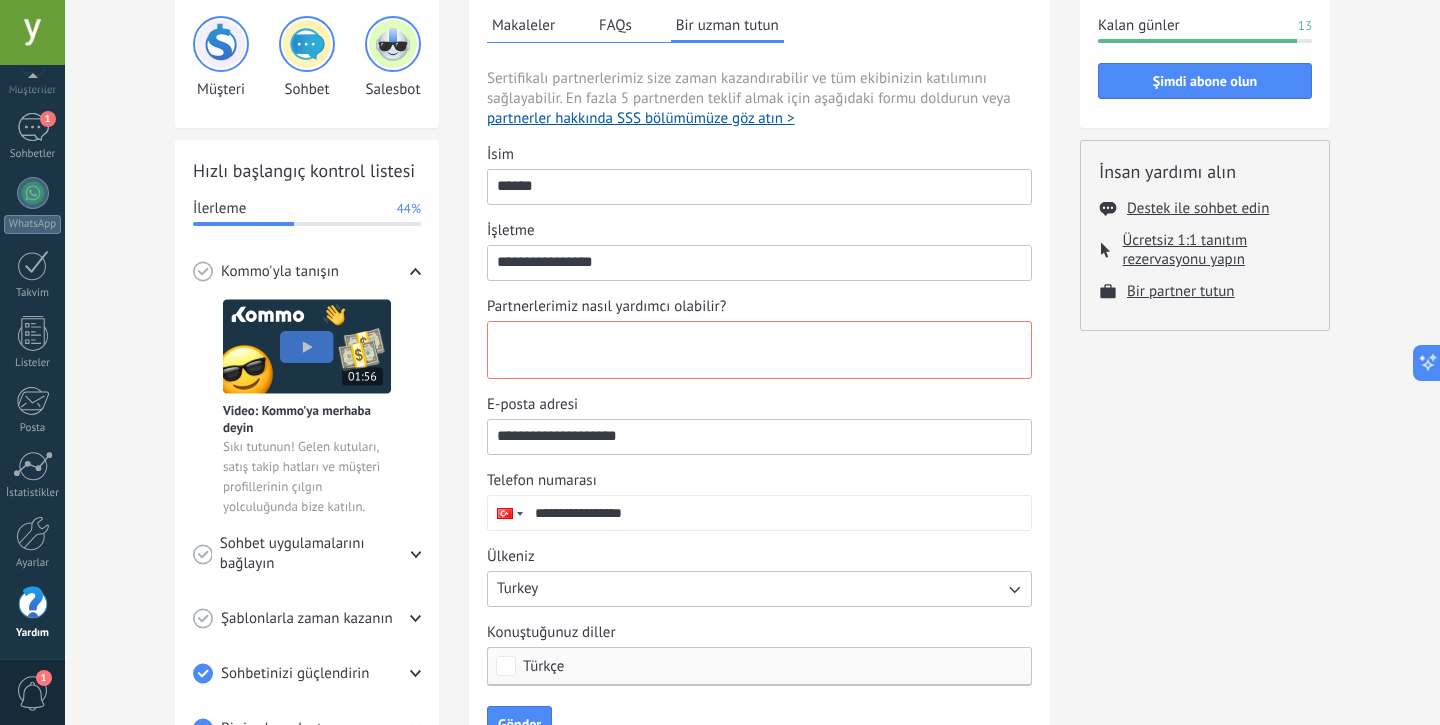 click on "Partnerlerimiz nasıl yardımcı olabilir?" at bounding box center (757, 350) 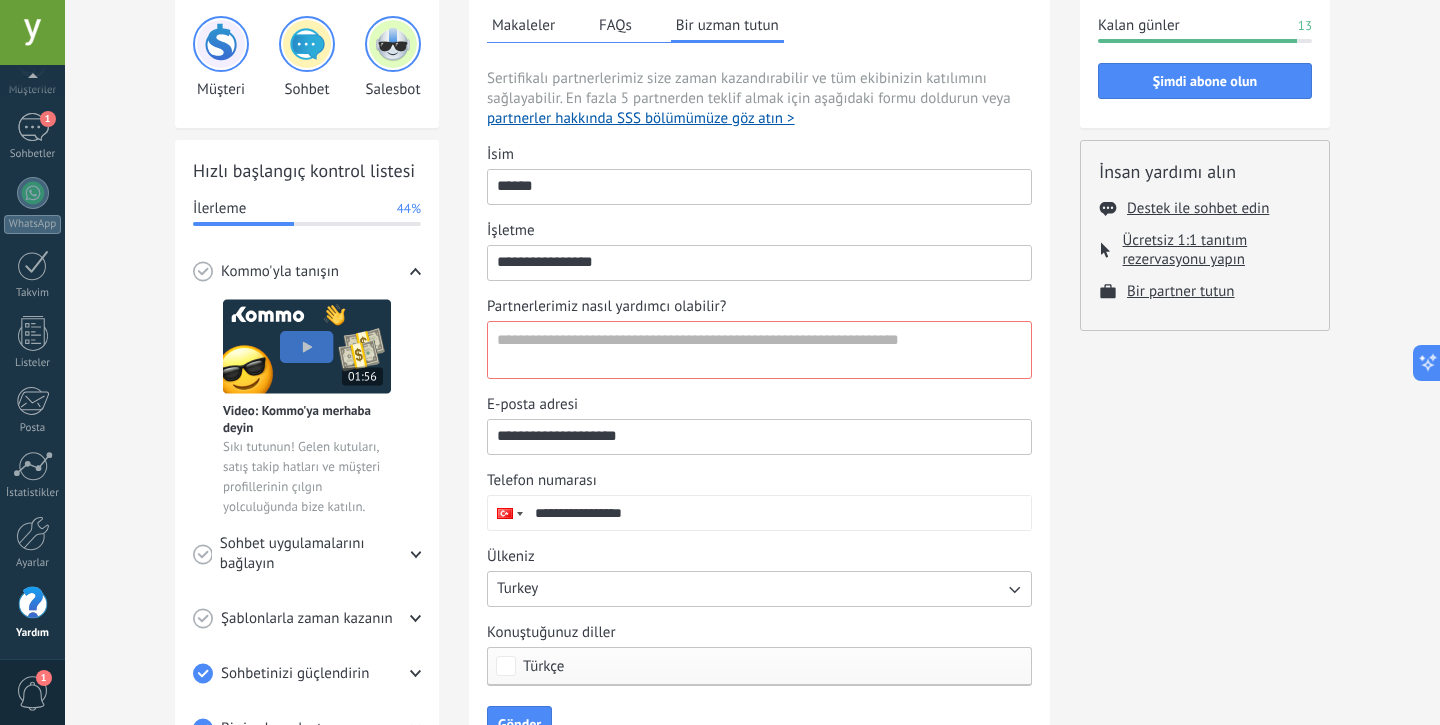 click on "Partnerlerimiz nasıl yardımcı olabilir?" at bounding box center [759, 175] 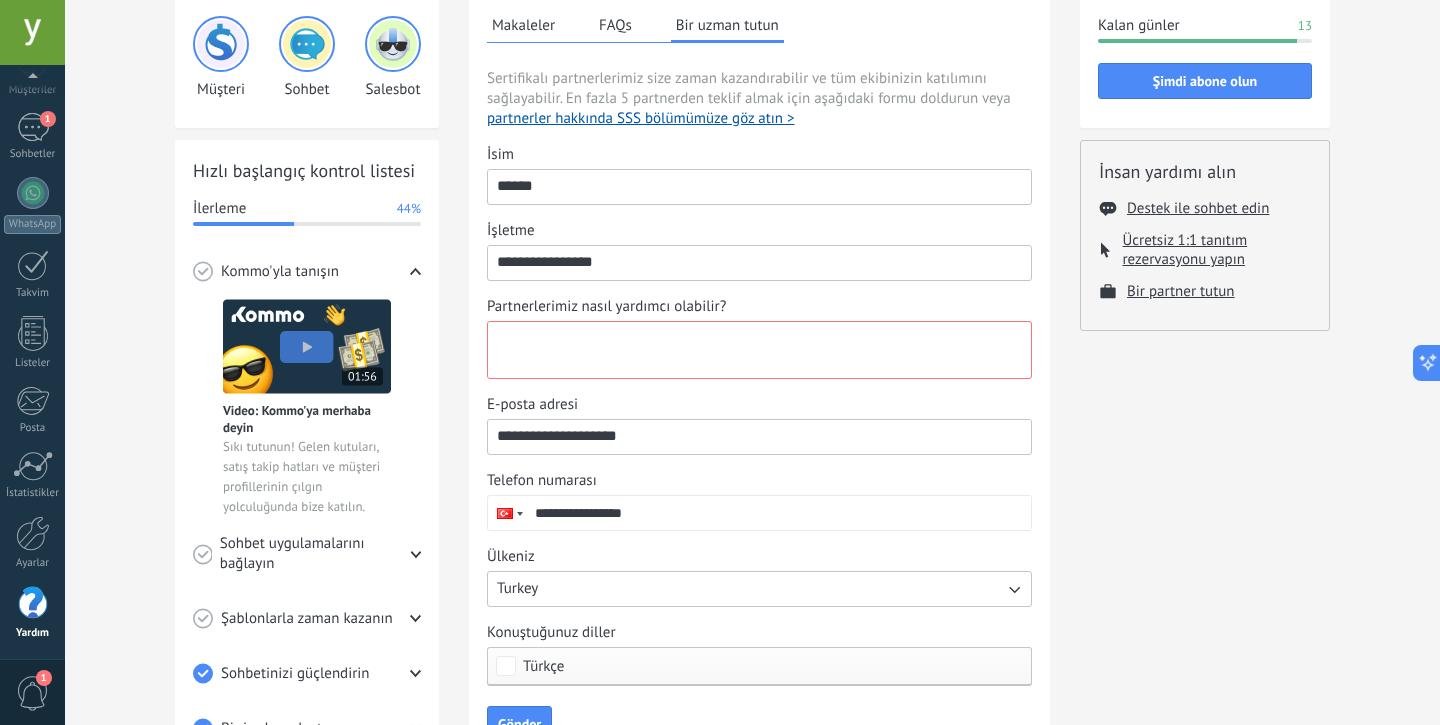 click on "Partnerlerimiz nasıl yardımcı olabilir?" at bounding box center [757, 350] 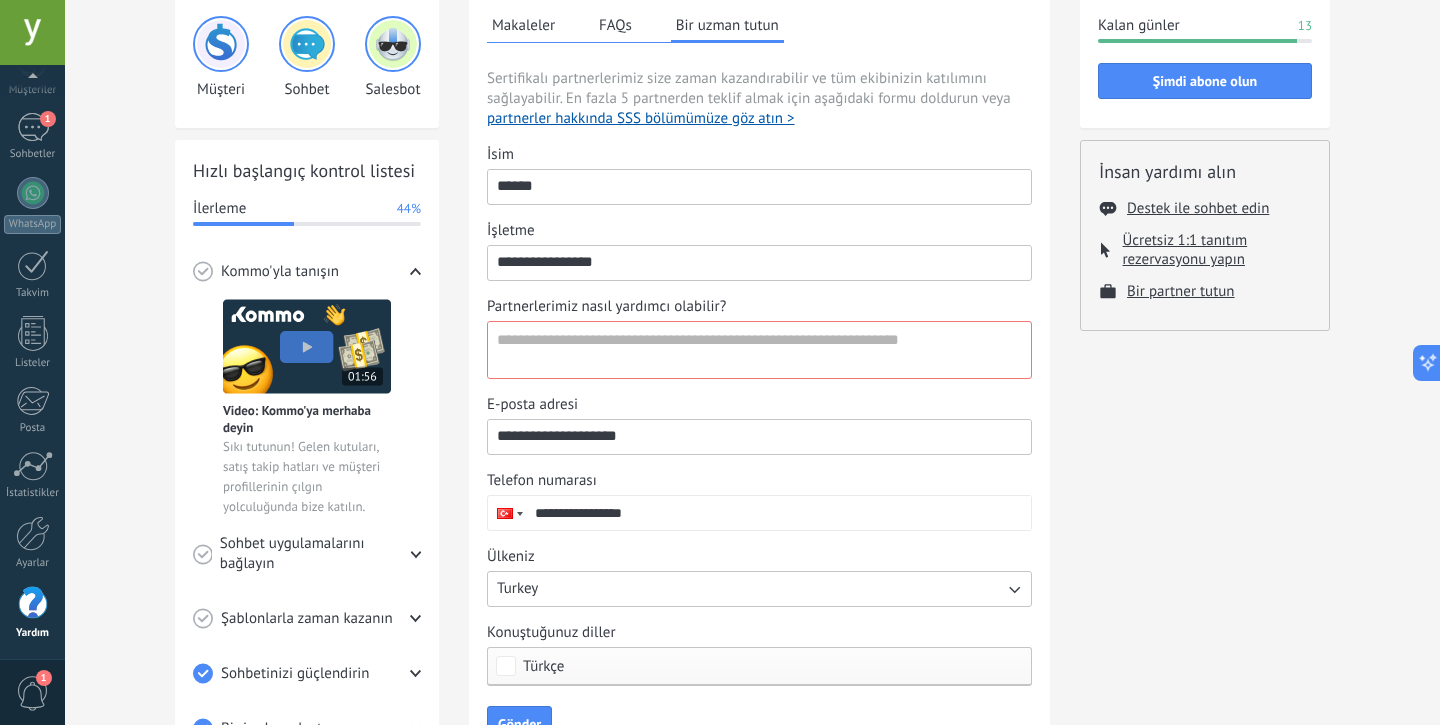 click on "Partnerlerimiz nasıl yardımcı olabilir?" at bounding box center (759, 175) 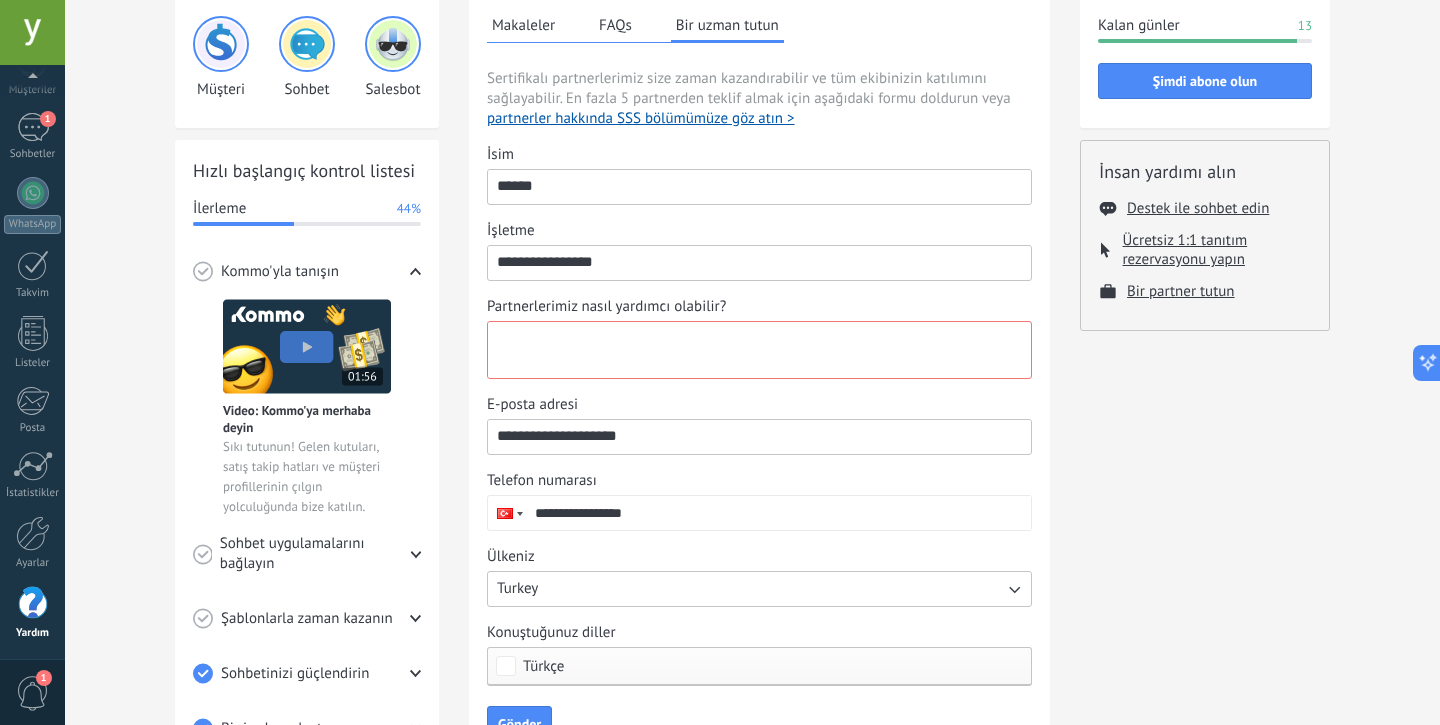 click on "Partnerlerimiz nasıl yardımcı olabilir?" at bounding box center (757, 350) 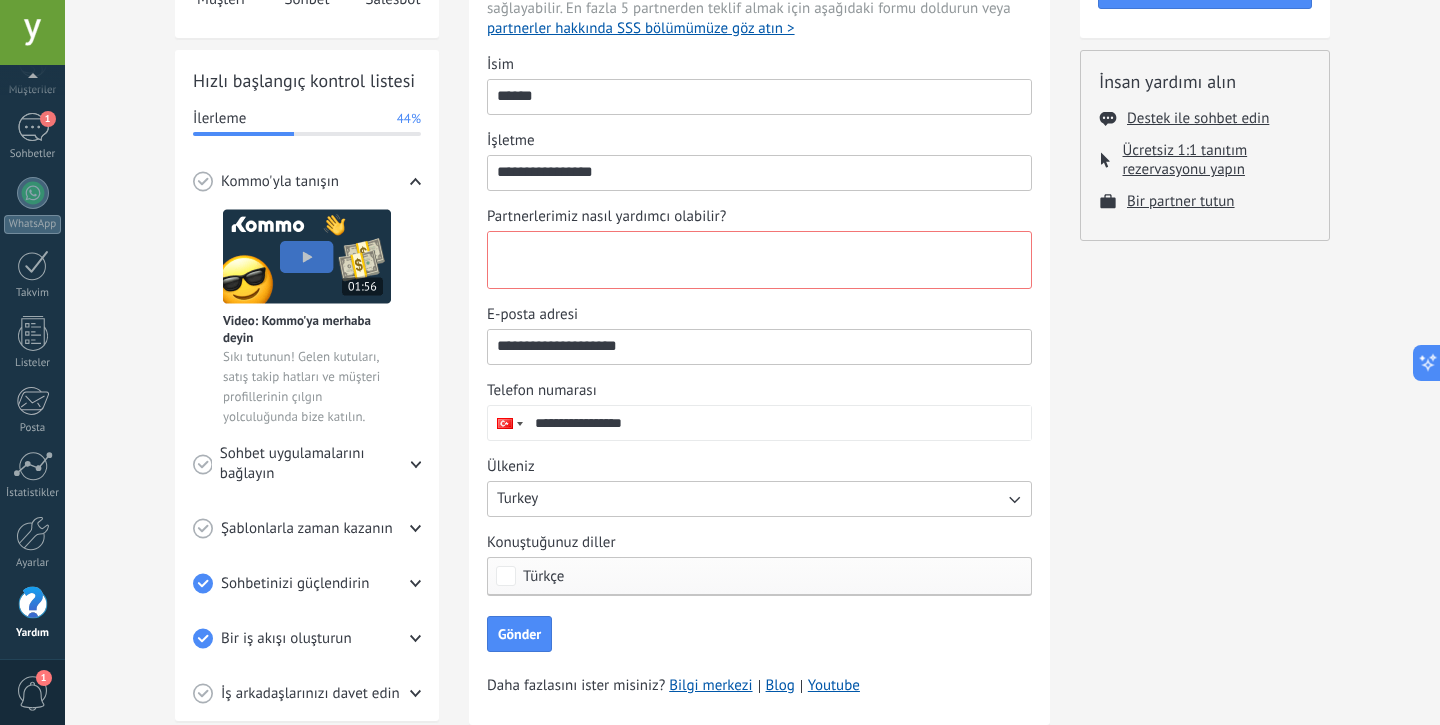 scroll, scrollTop: 283, scrollLeft: 0, axis: vertical 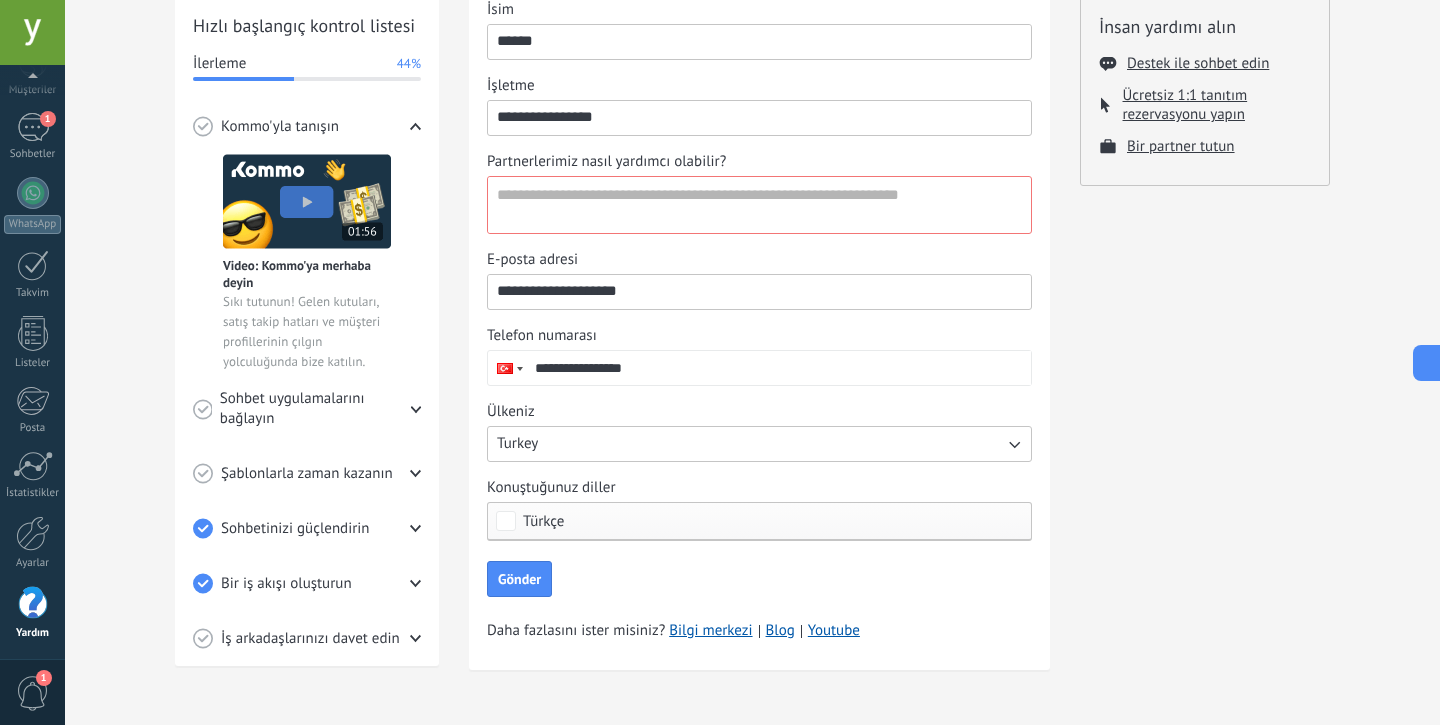 click on "Sohbet uygulamalarını bağlayın" at bounding box center (280, 127) 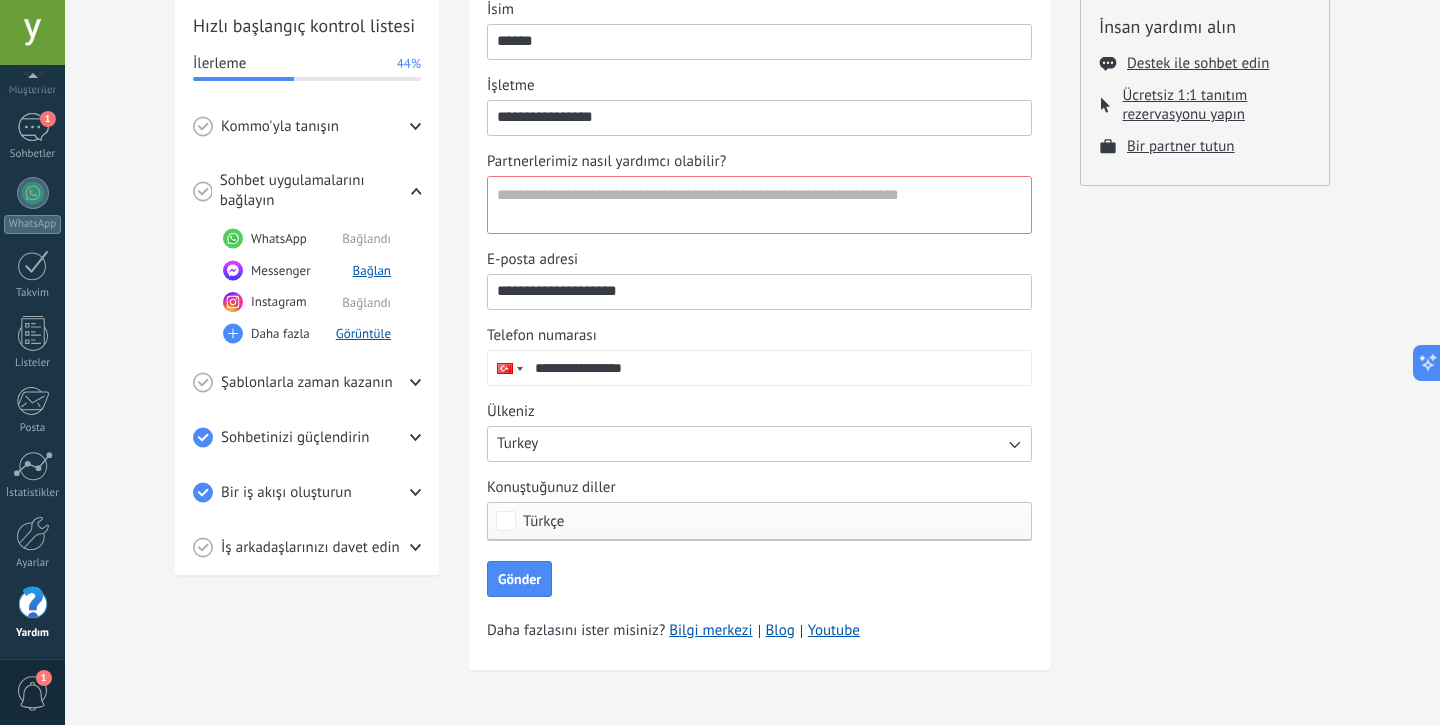 click on "WhatsApp" at bounding box center [279, 239] 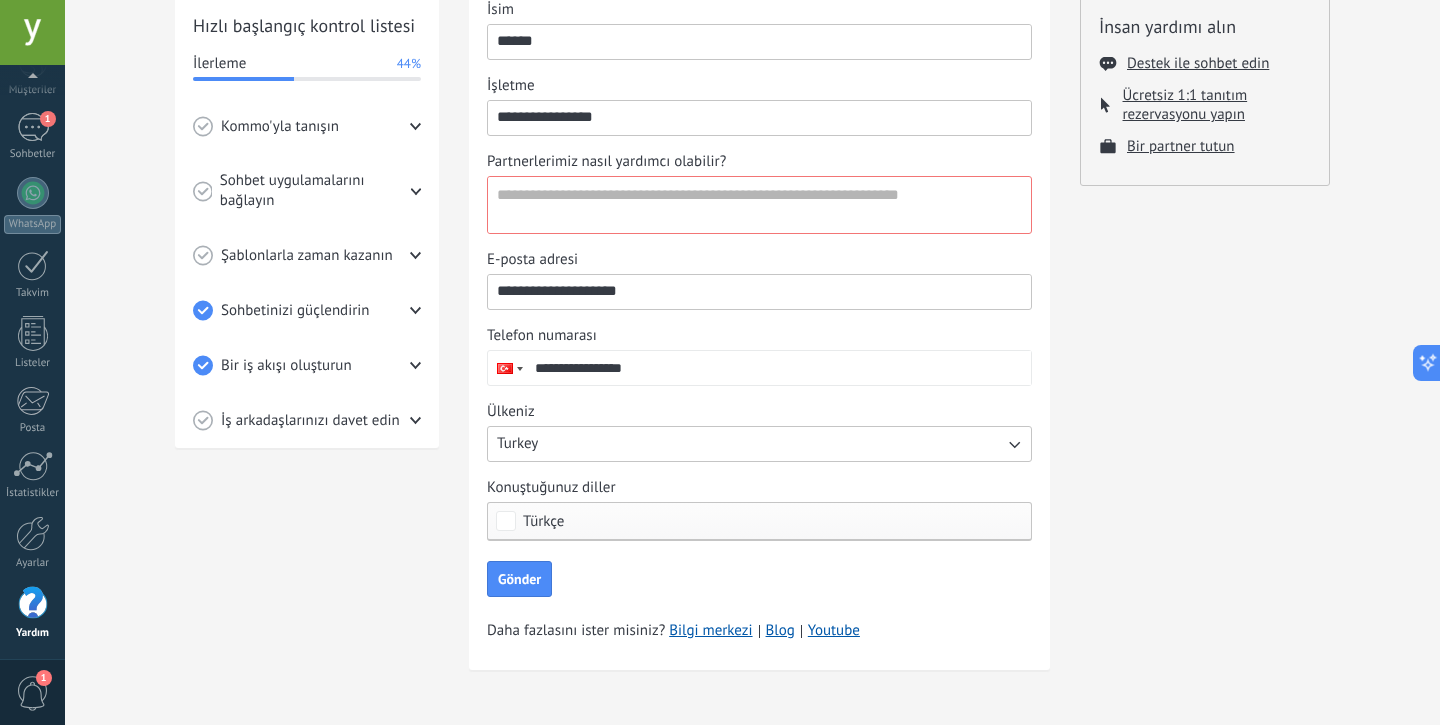 click on "Sohbet uygulamalarını bağlayın" at bounding box center [280, 127] 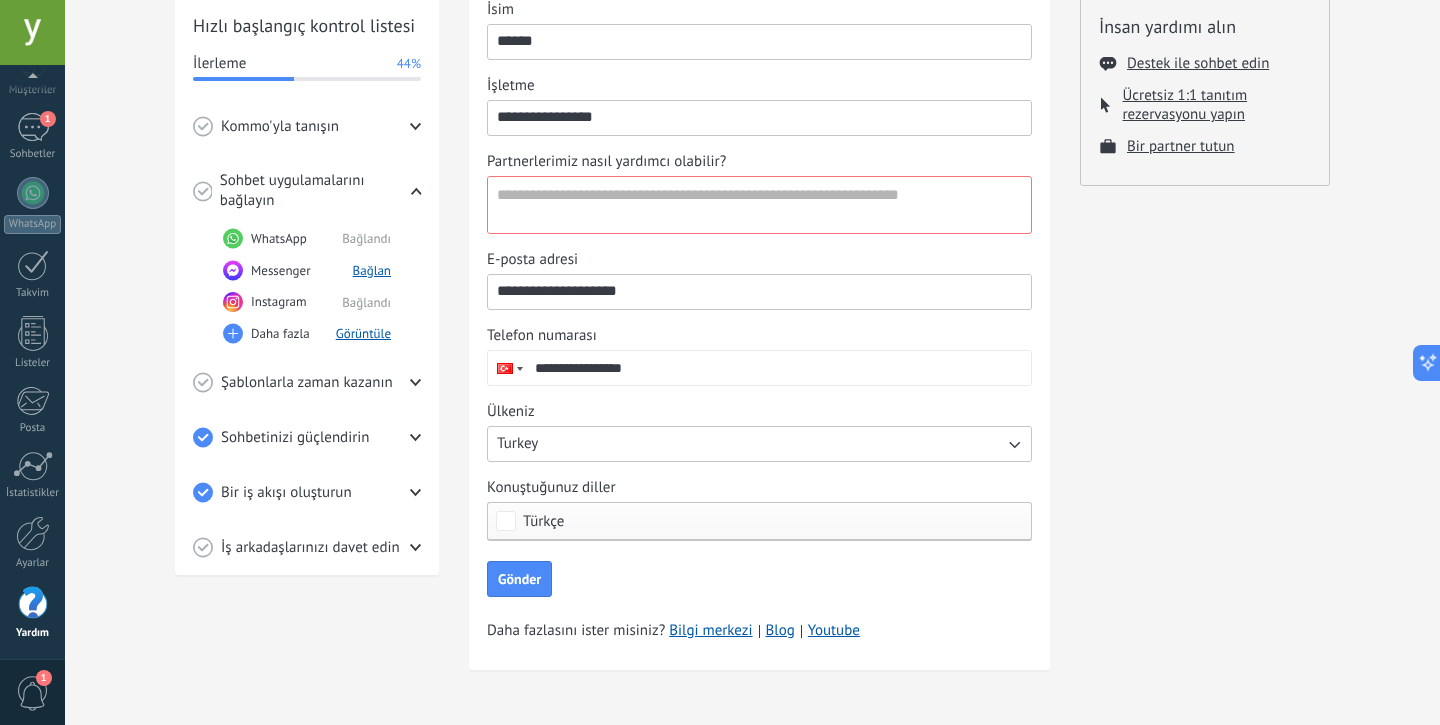 click on "Şablonlarla zaman kazanın" at bounding box center (280, 127) 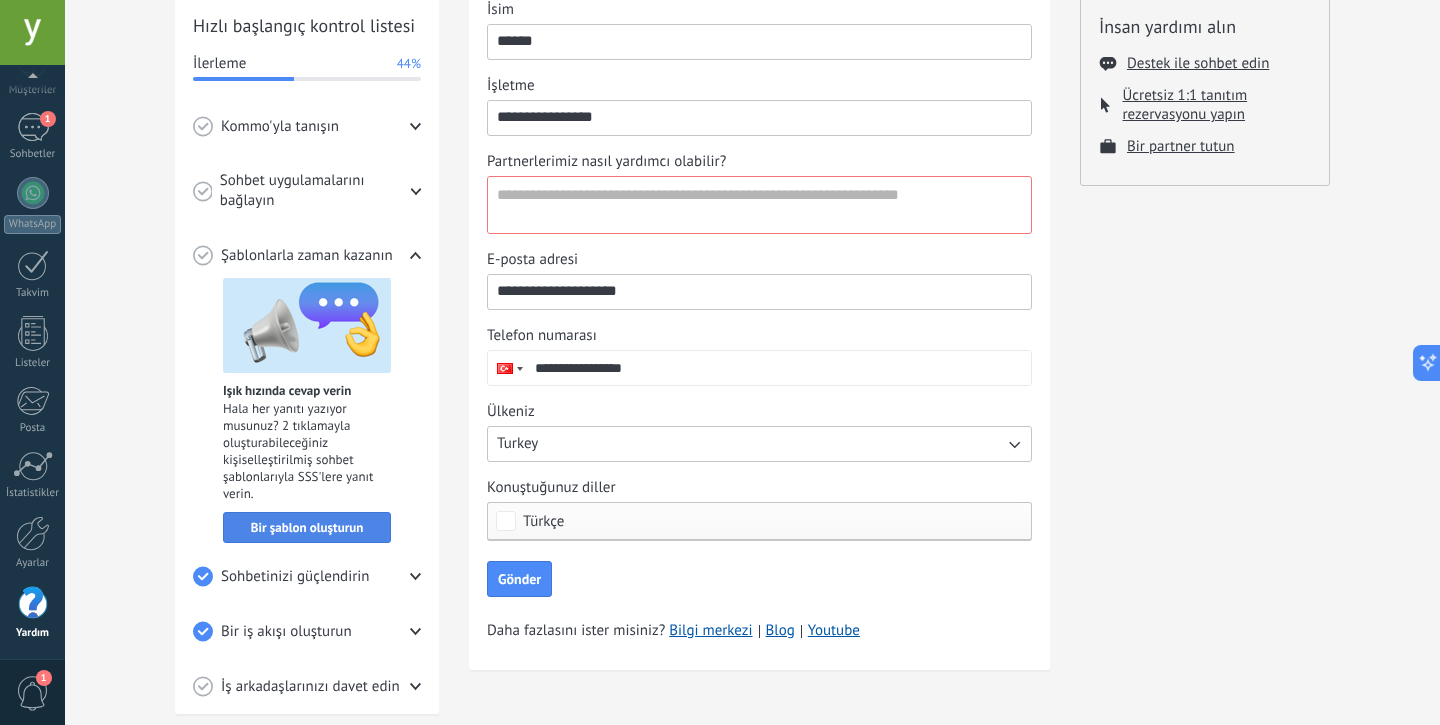 click on "Bir şablon oluşturun" at bounding box center [307, 528] 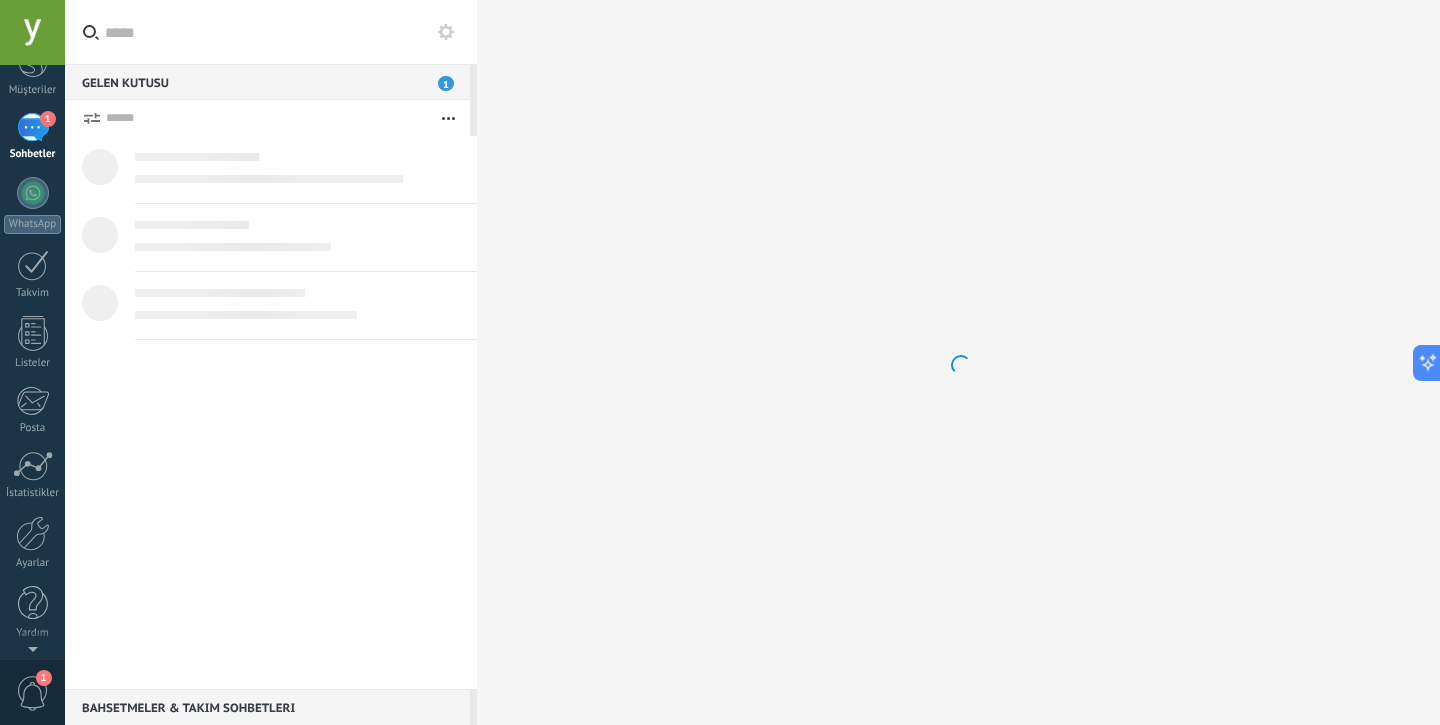 scroll, scrollTop: 0, scrollLeft: 0, axis: both 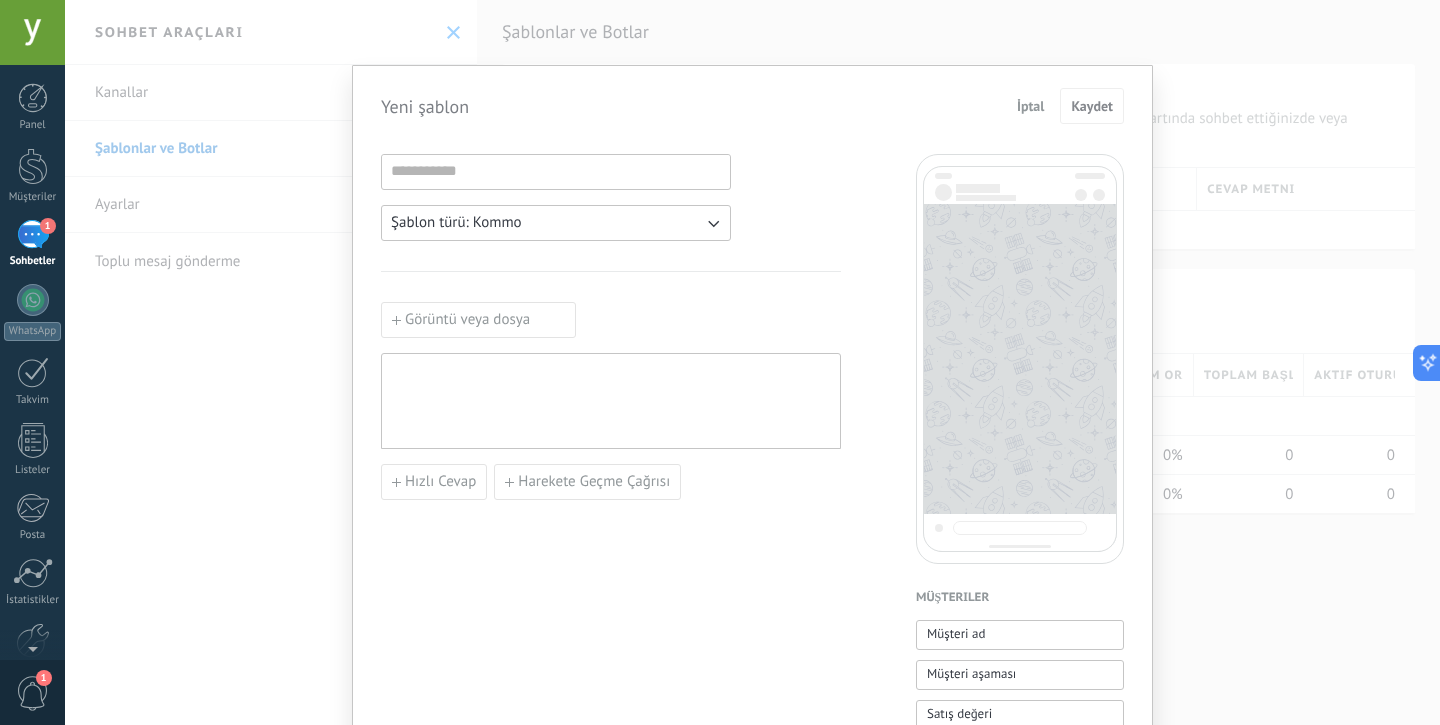 click on "Şablon türü: Kommo" at bounding box center (556, 223) 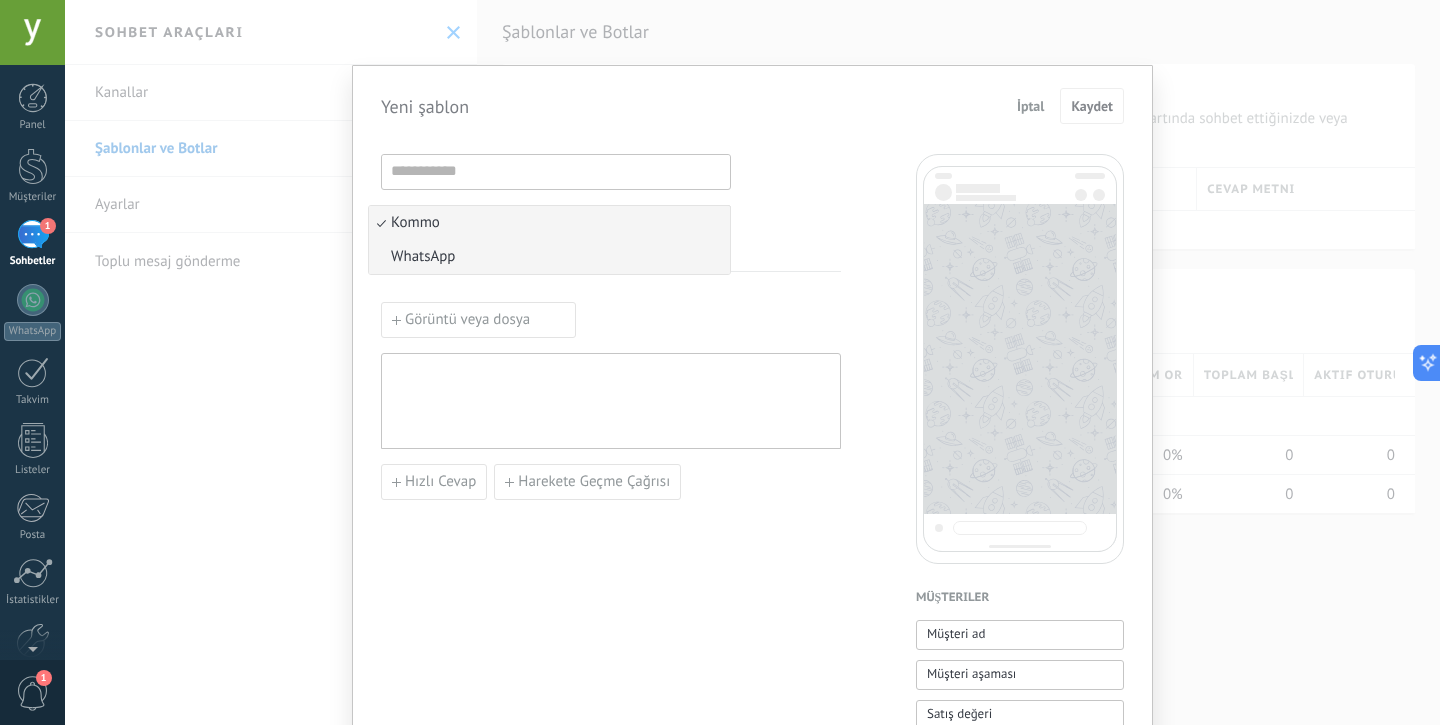 click on "WhatsApp" at bounding box center [549, 257] 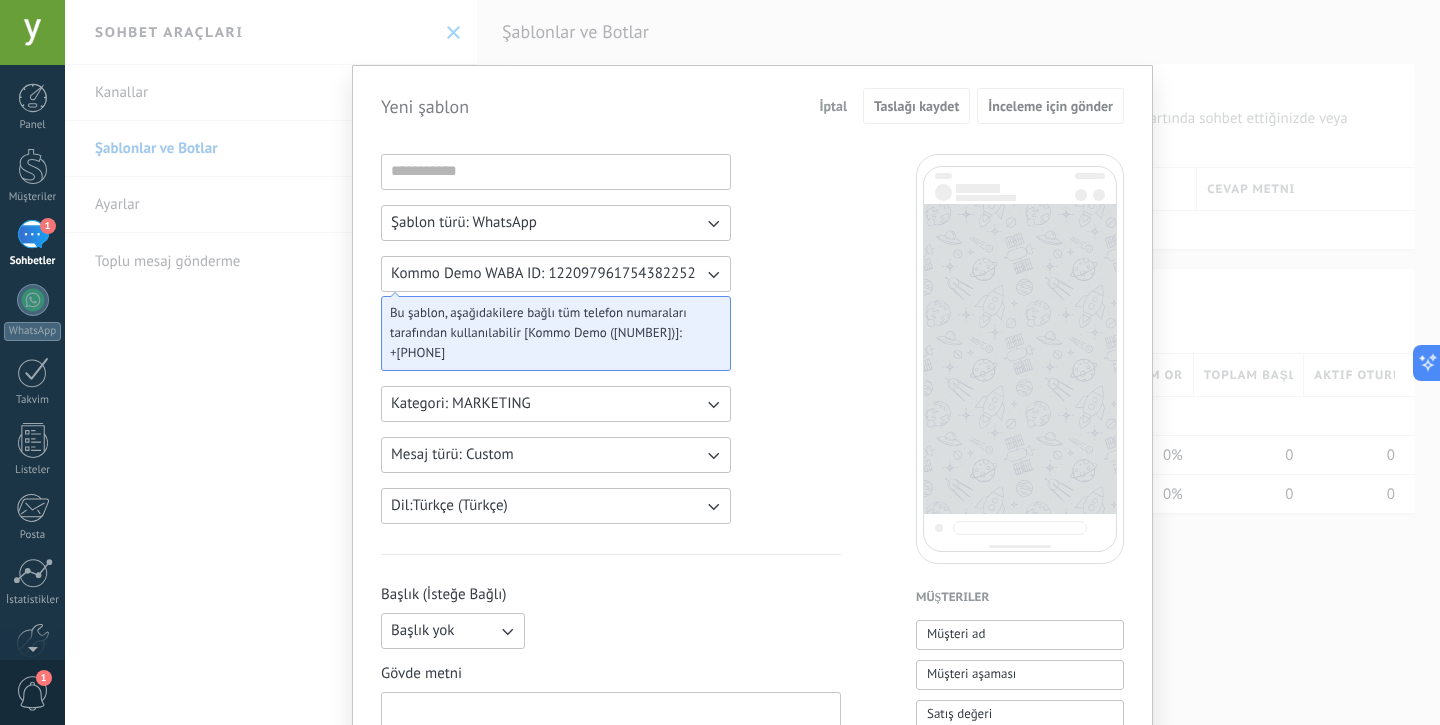 click on "Kategori: MARKETING" at bounding box center (464, 223) 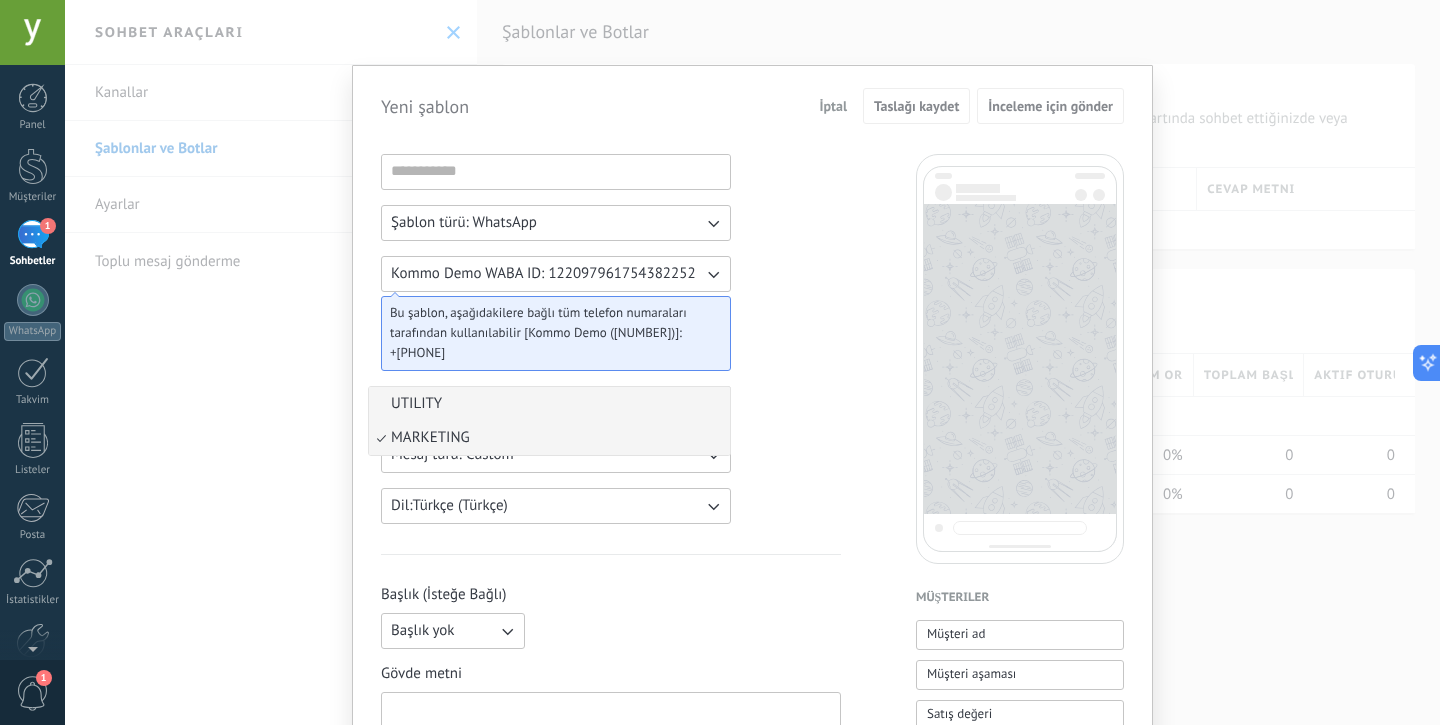 click on "UTILITY" at bounding box center [549, 404] 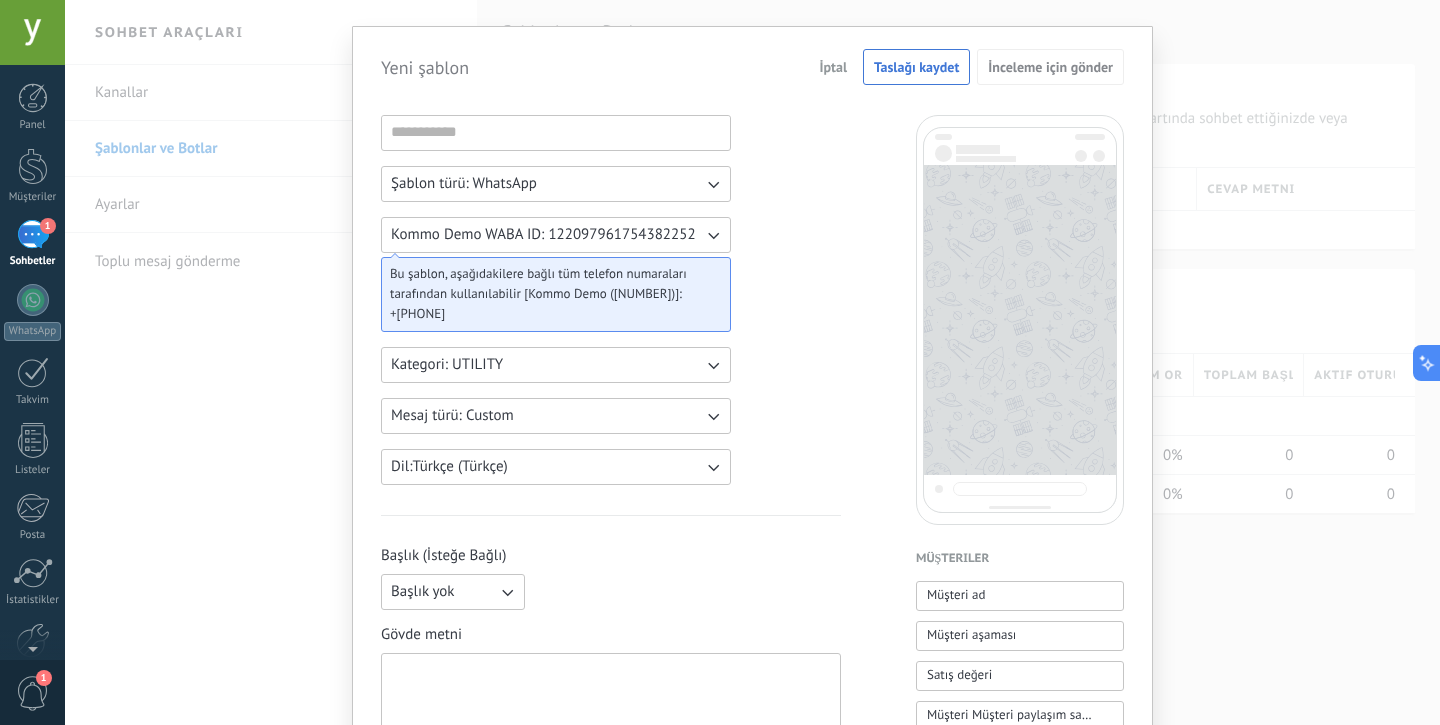 scroll, scrollTop: 41, scrollLeft: 0, axis: vertical 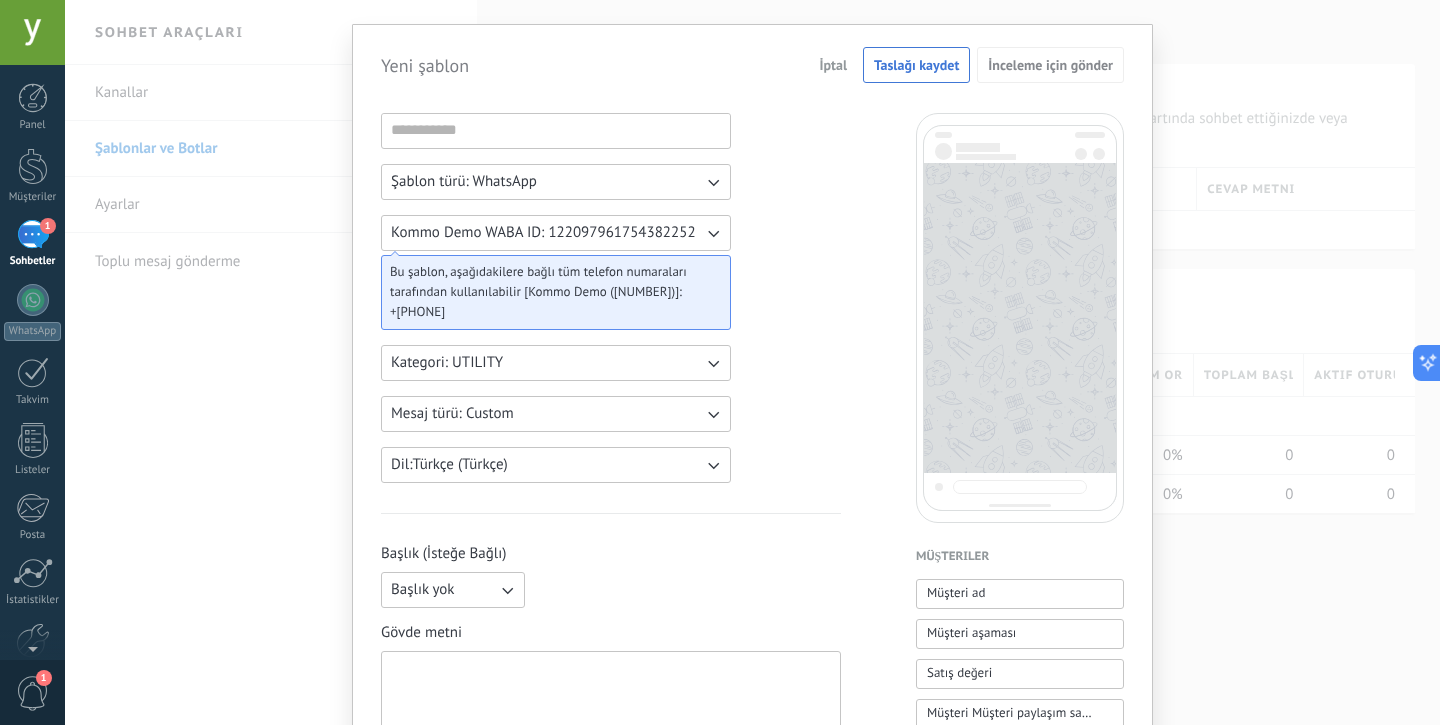 click on "Mesaj türü: Custom" at bounding box center (556, 182) 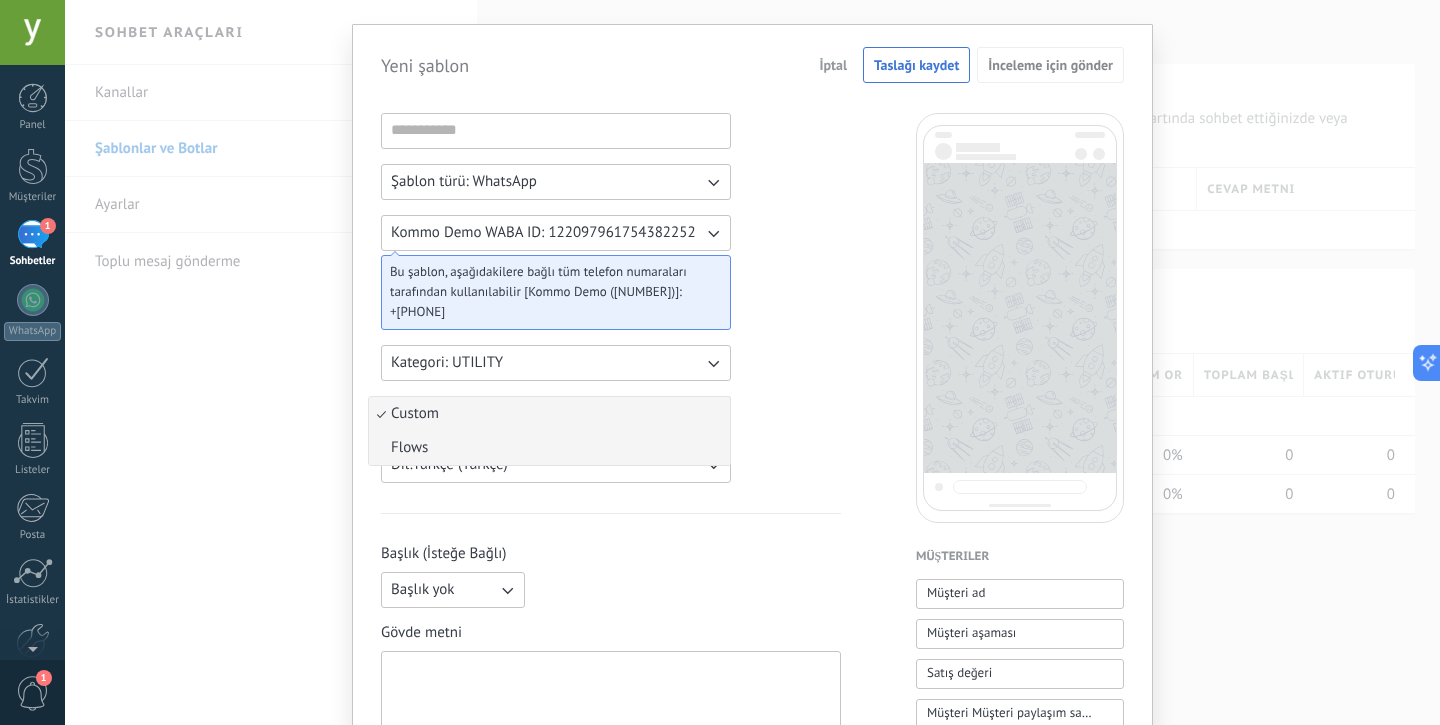 click on "Flows" at bounding box center [549, 448] 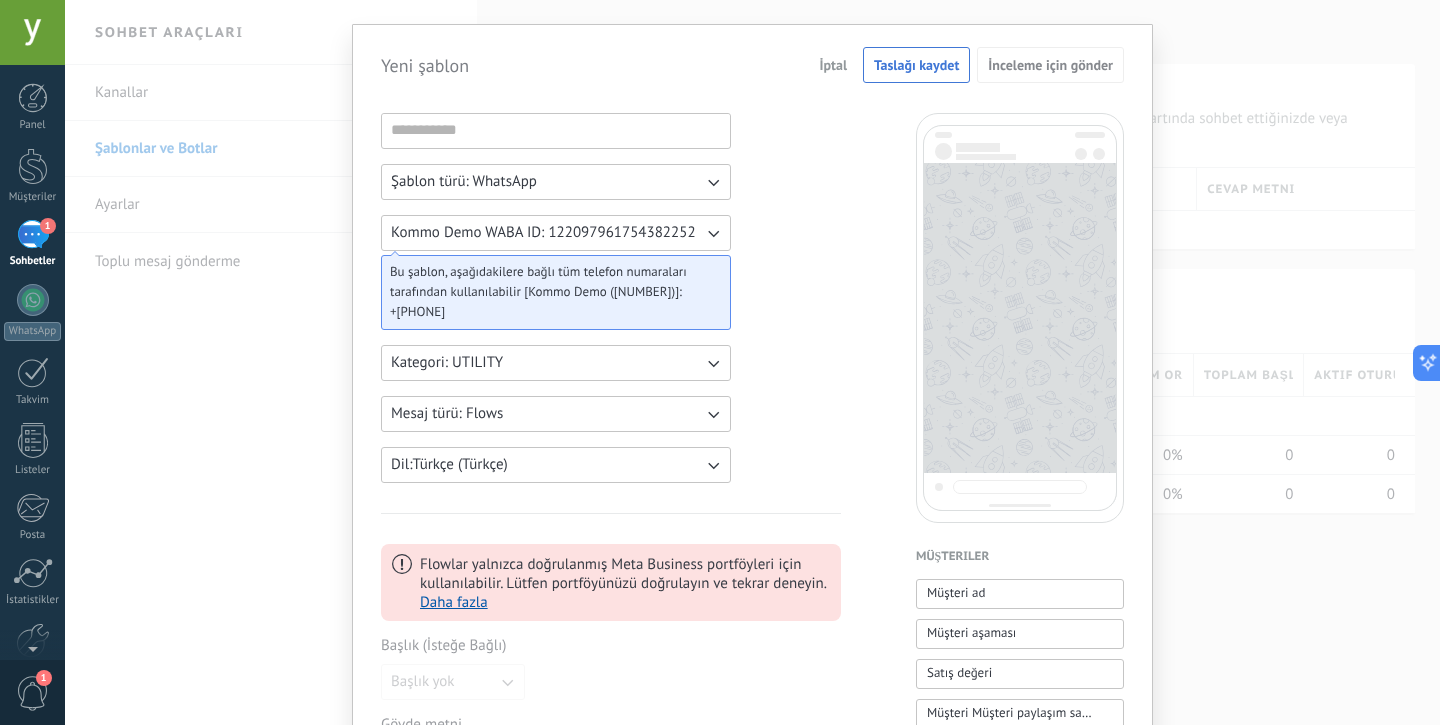 click on "Mesaj türü: Flows" at bounding box center (556, 182) 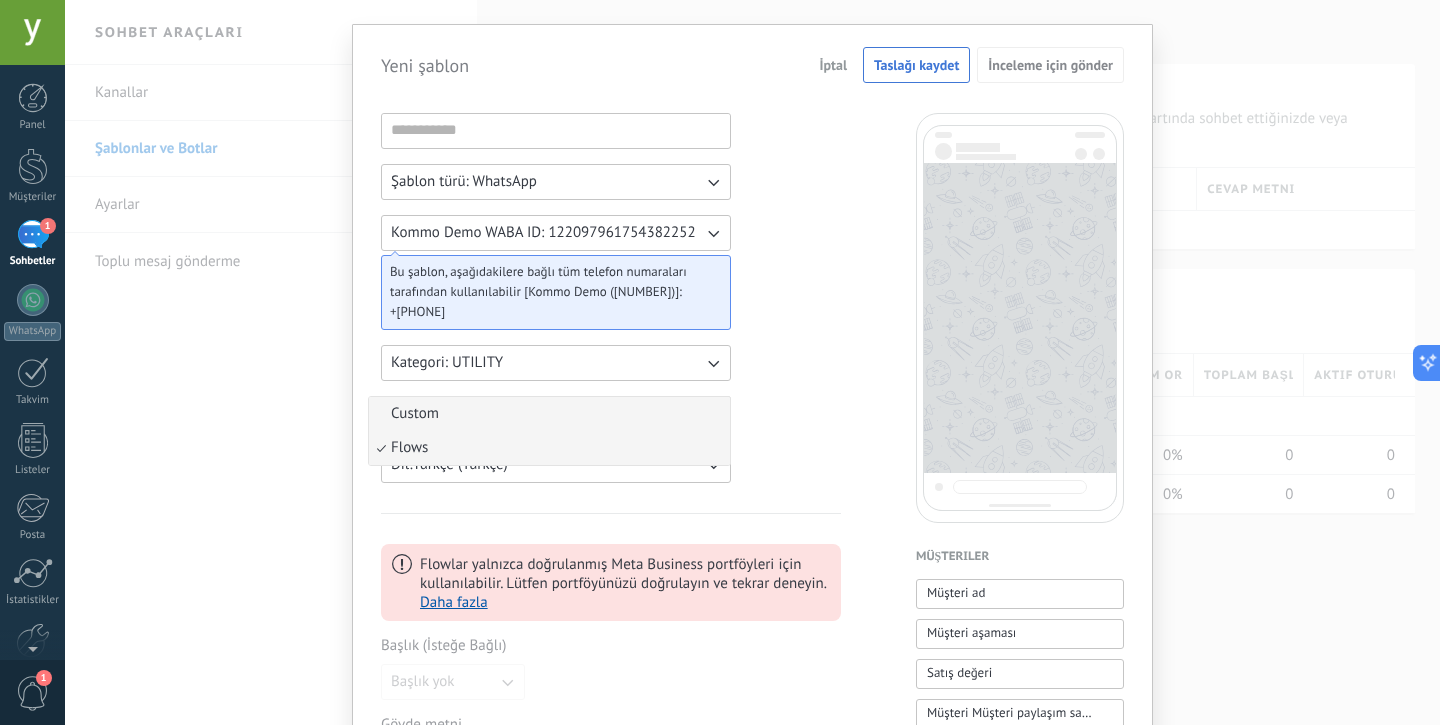 click on "Custom" at bounding box center (549, 414) 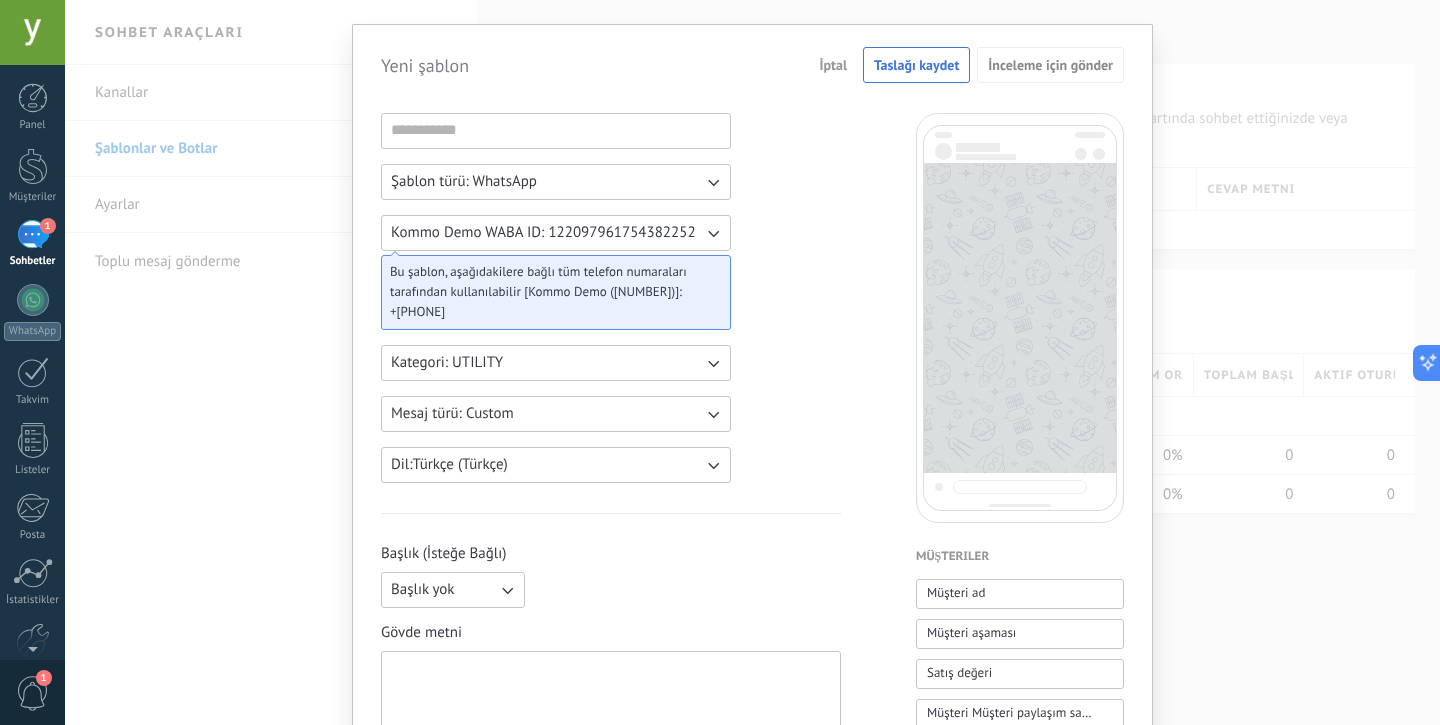 click on "Dil: Türkçe (Türkçe)" at bounding box center [556, 182] 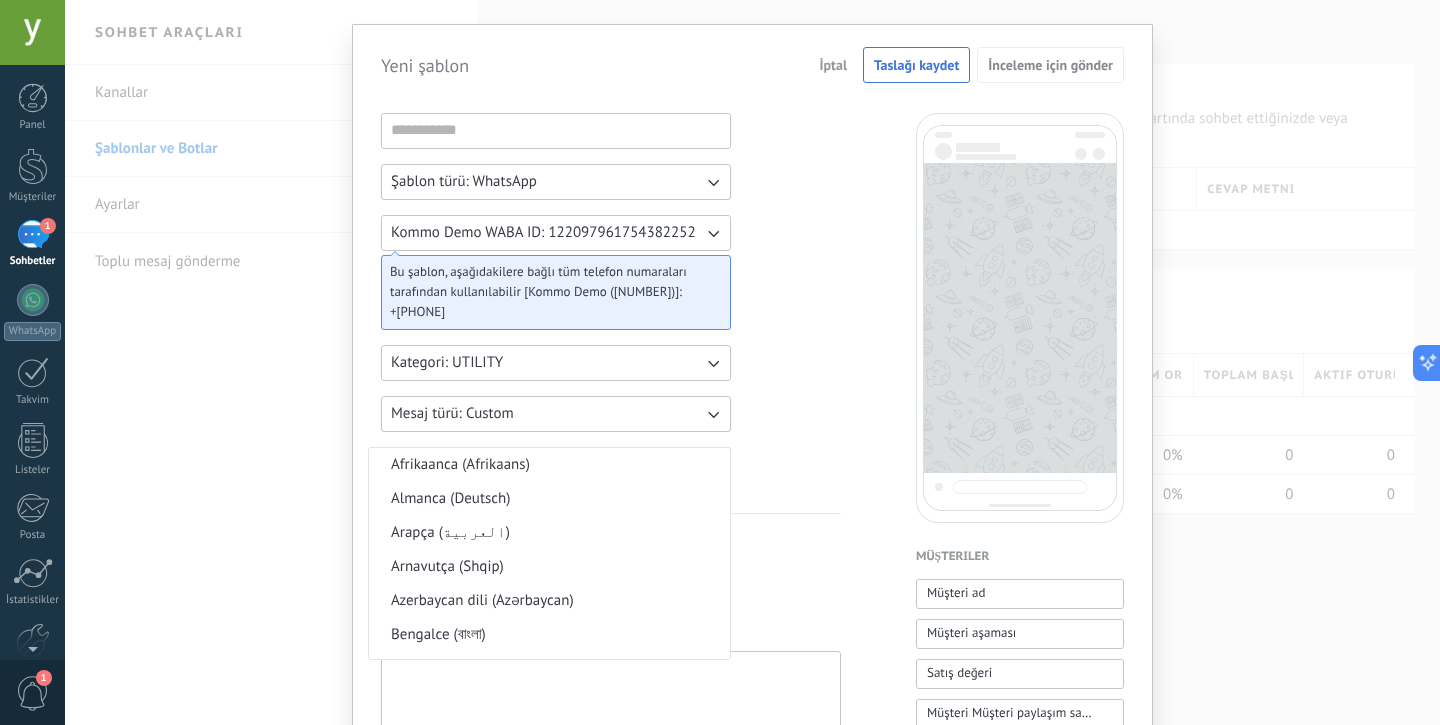 scroll, scrollTop: 1577, scrollLeft: 0, axis: vertical 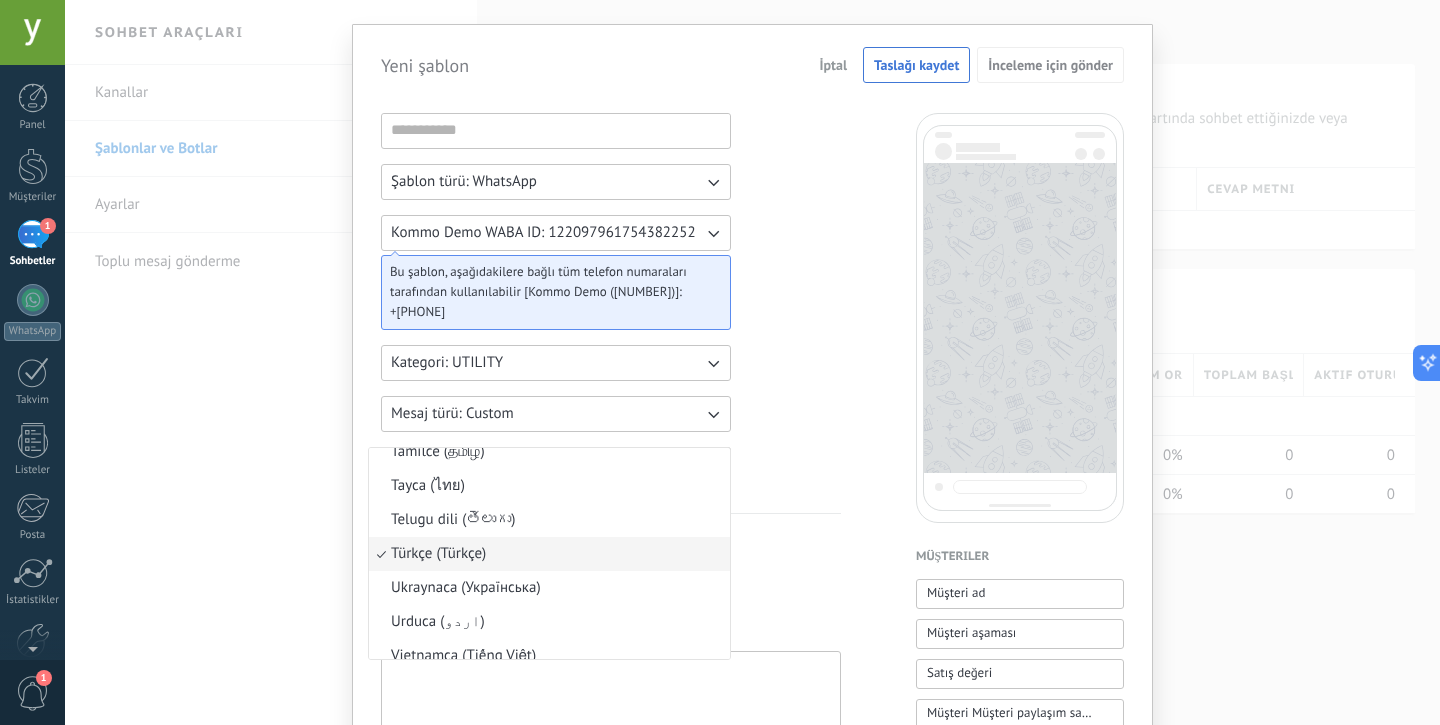 click on "Türkçe (Türkçe)" at bounding box center [549, 554] 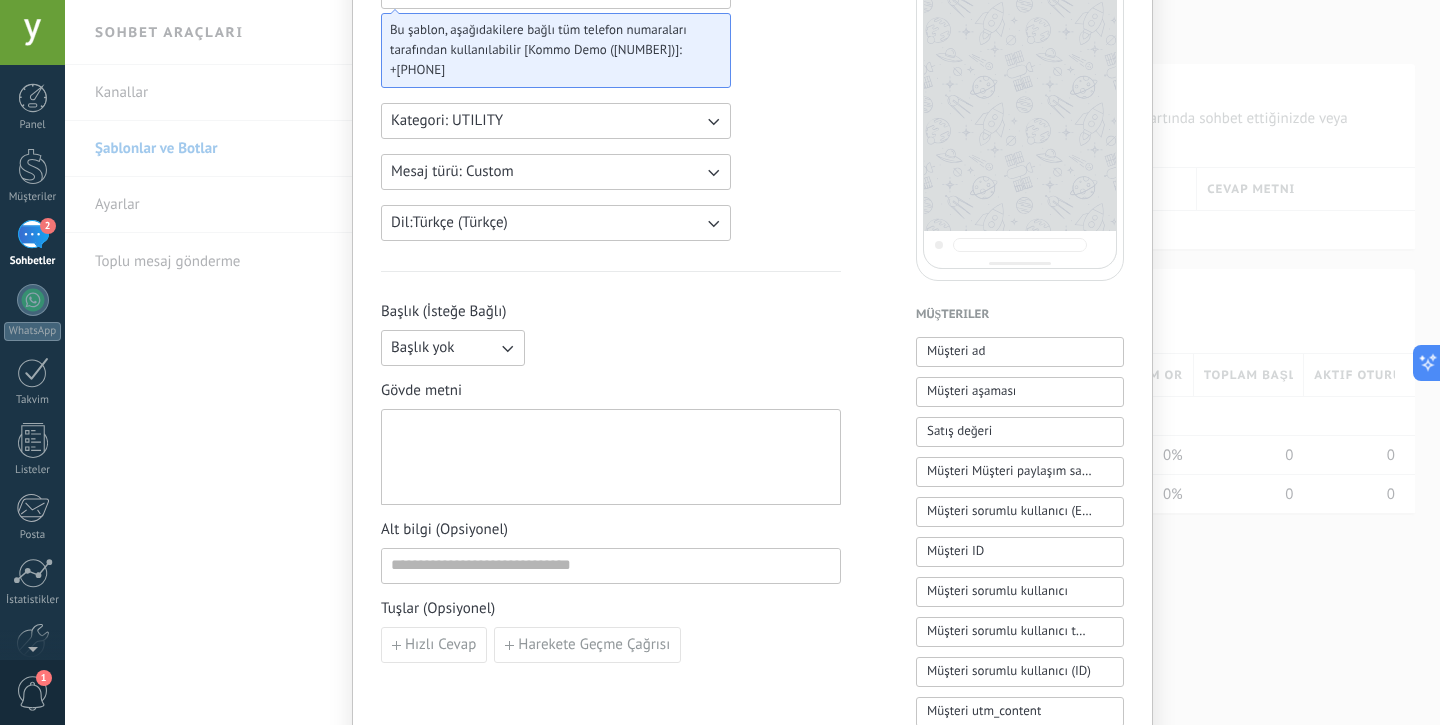 scroll, scrollTop: 103, scrollLeft: 0, axis: vertical 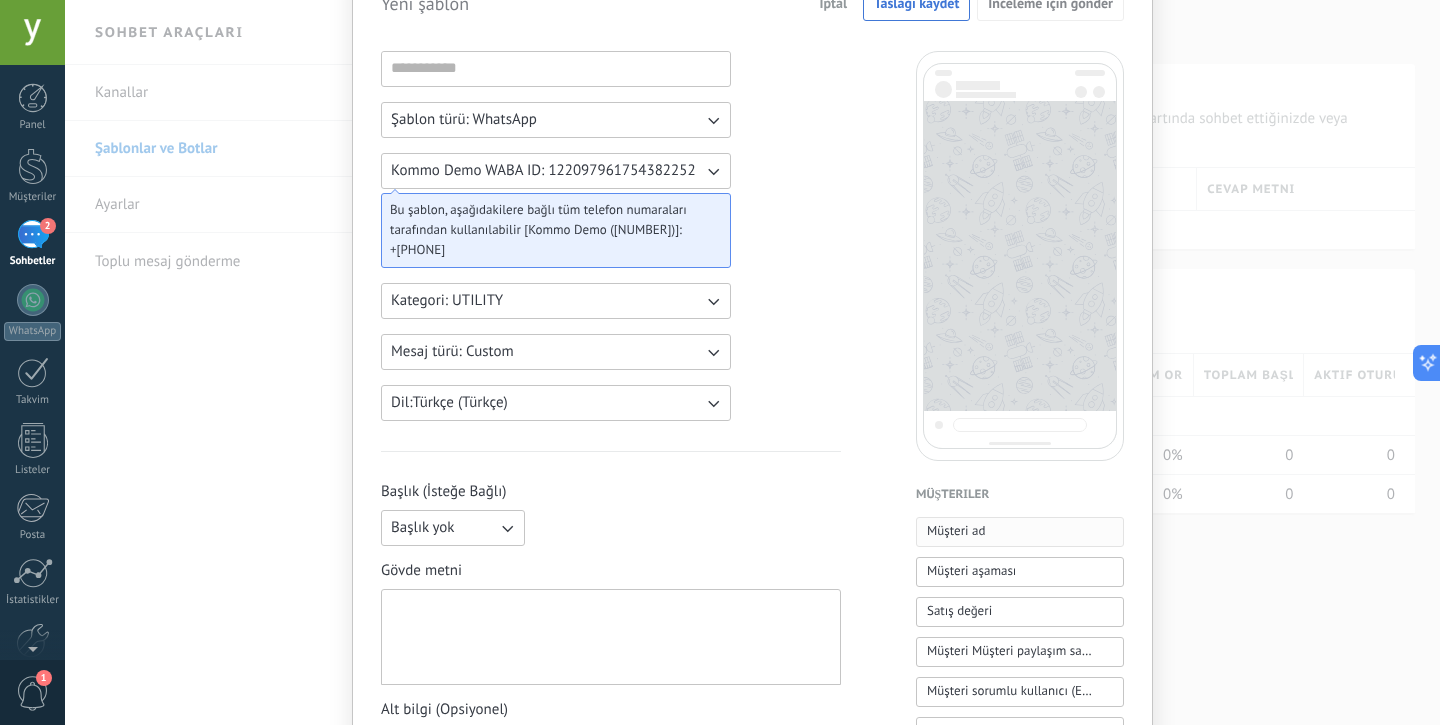 click on "Müşteri ad" at bounding box center [956, 531] 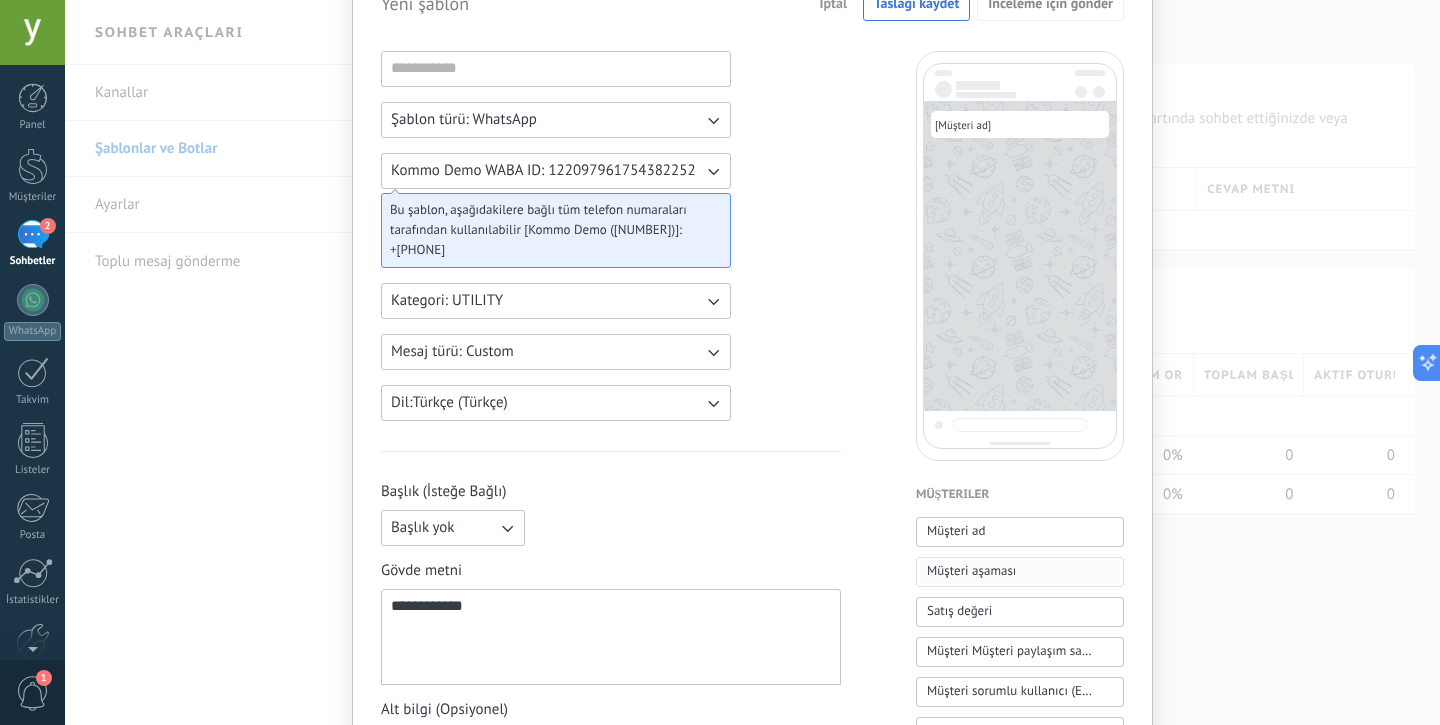 click on "Müşteri aşaması" at bounding box center (971, 572) 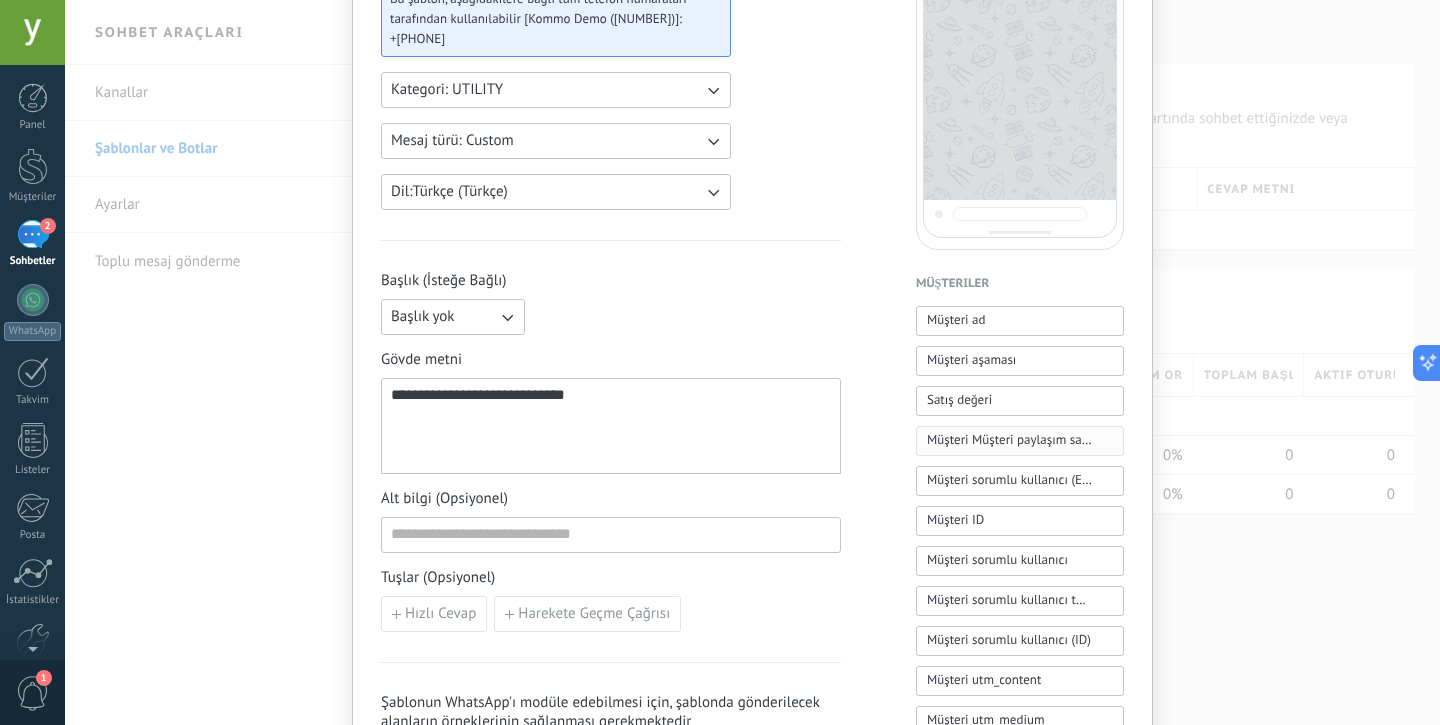 scroll, scrollTop: 335, scrollLeft: 0, axis: vertical 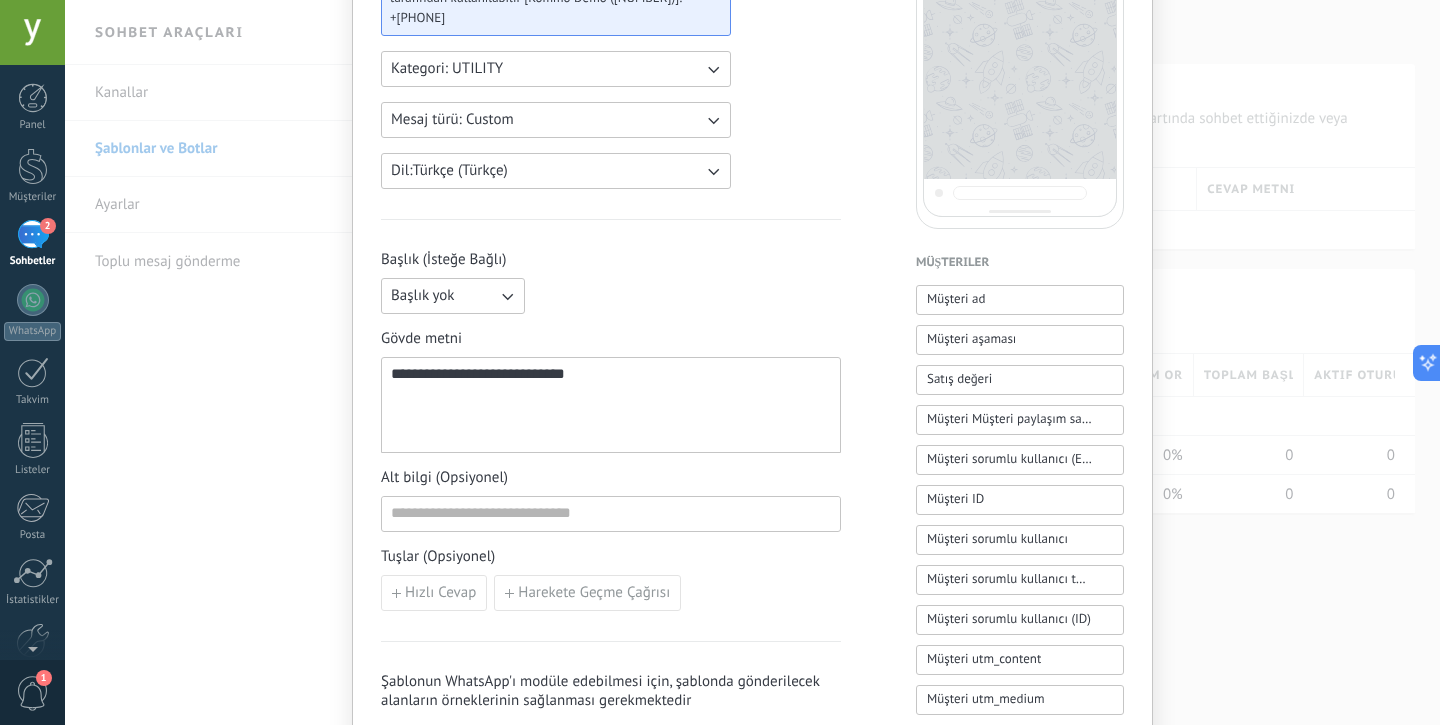 click on "[MASKED_EMAIL] [MASKED_EMAIL]" at bounding box center (611, 405) 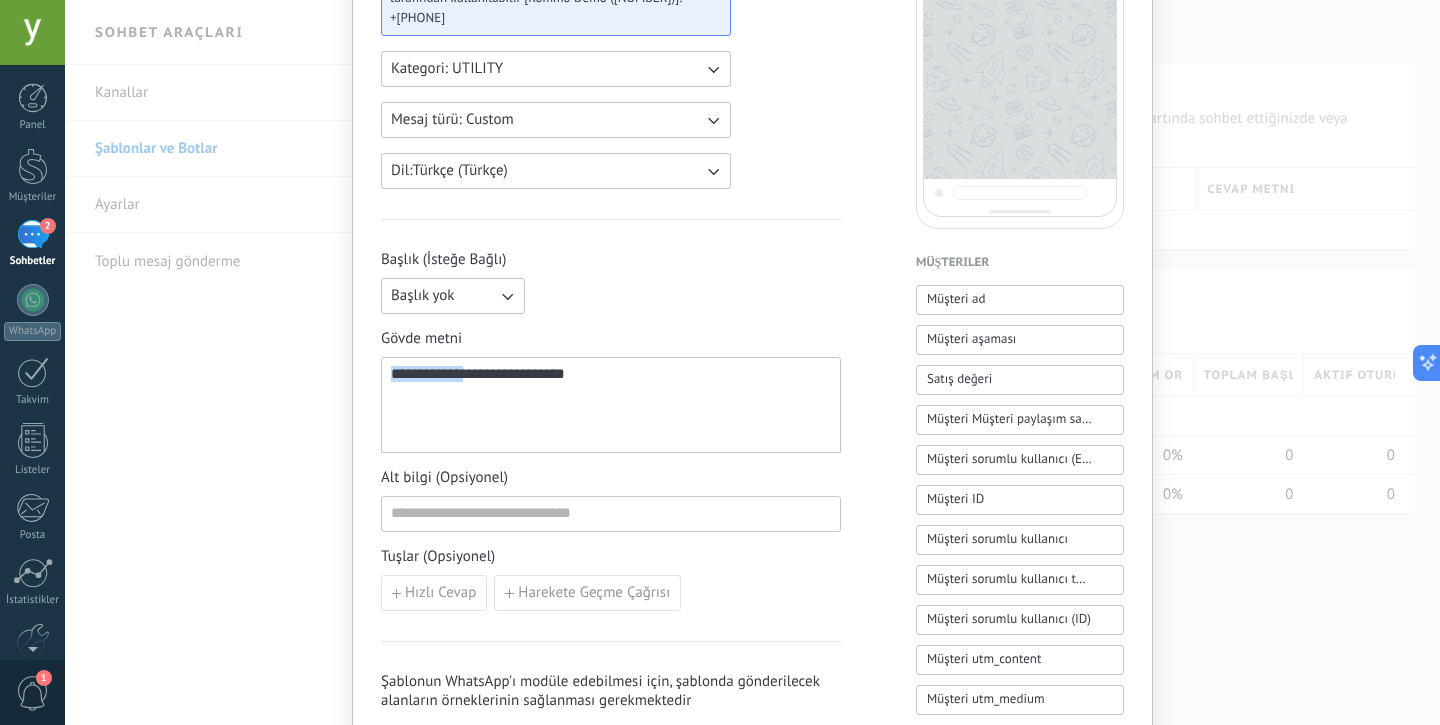 click on "[MASKED_EMAIL] [MASKED_EMAIL]" at bounding box center [611, 405] 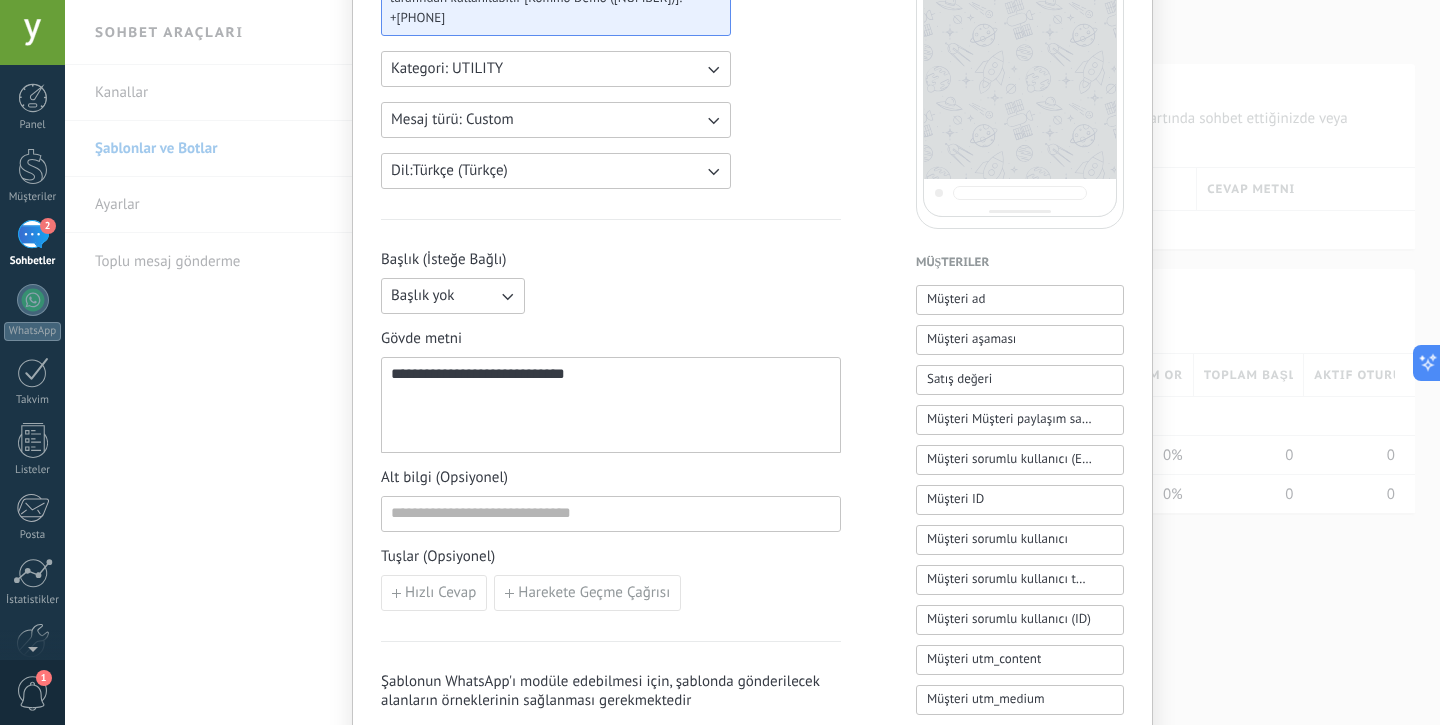 click on "[MASKED_EMAIL] [MASKED_EMAIL]" at bounding box center [611, 405] 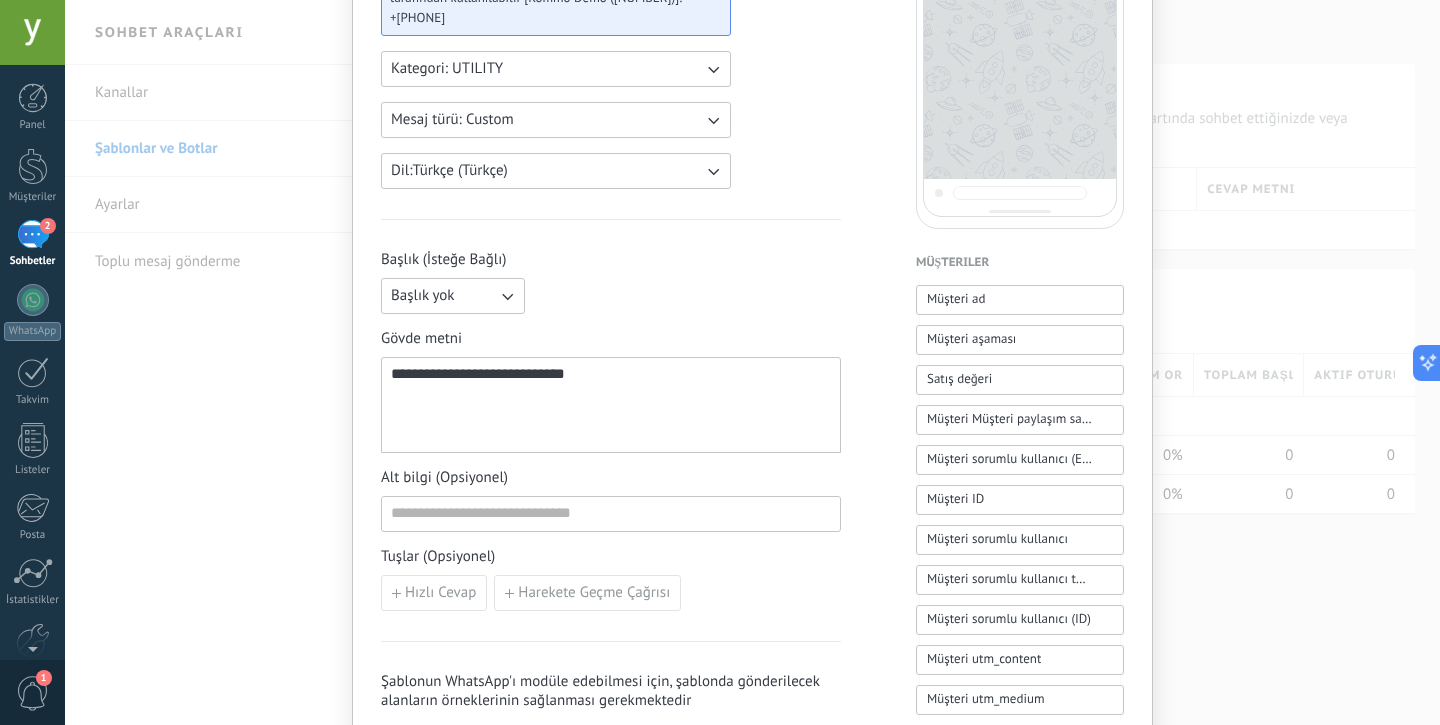 click on "[MASKED_EMAIL] [MASKED_EMAIL]" at bounding box center (611, 405) 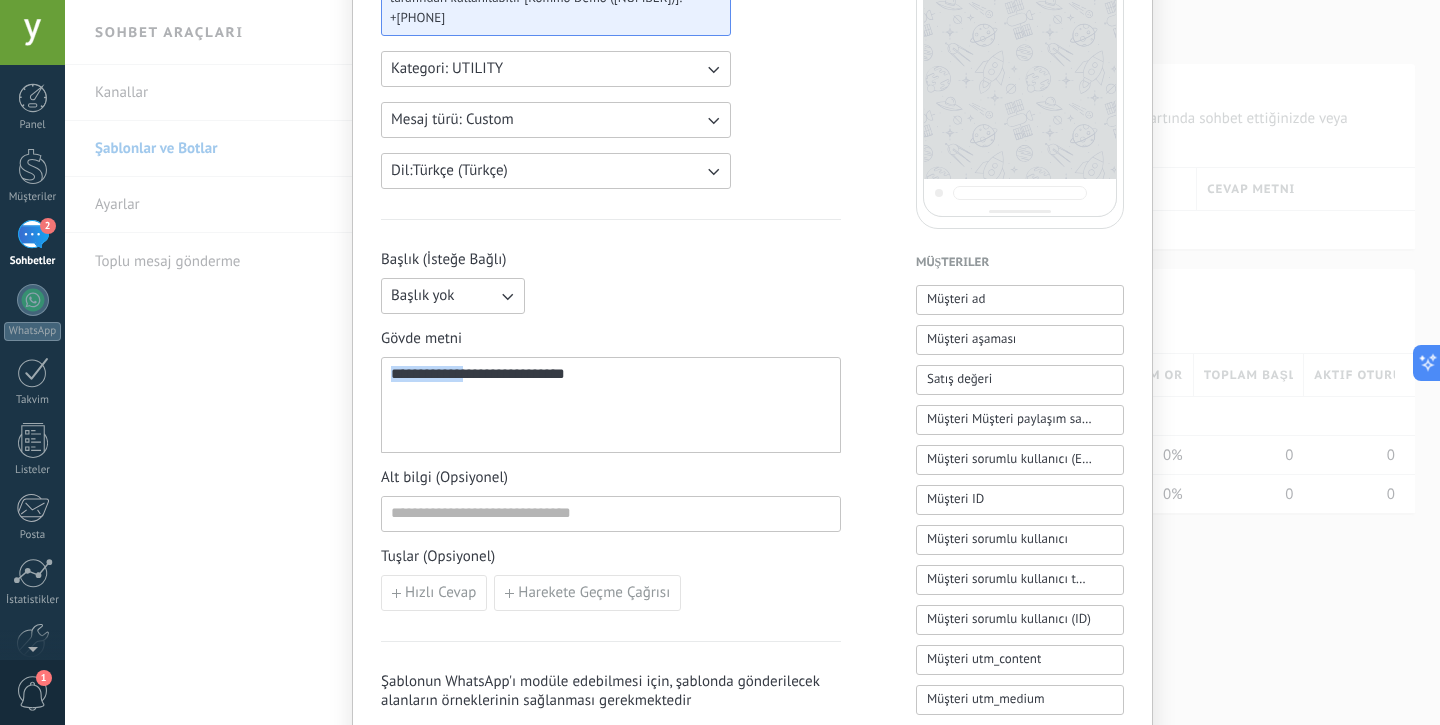click on "[MASKED_EMAIL] [MASKED_EMAIL]" at bounding box center (611, 405) 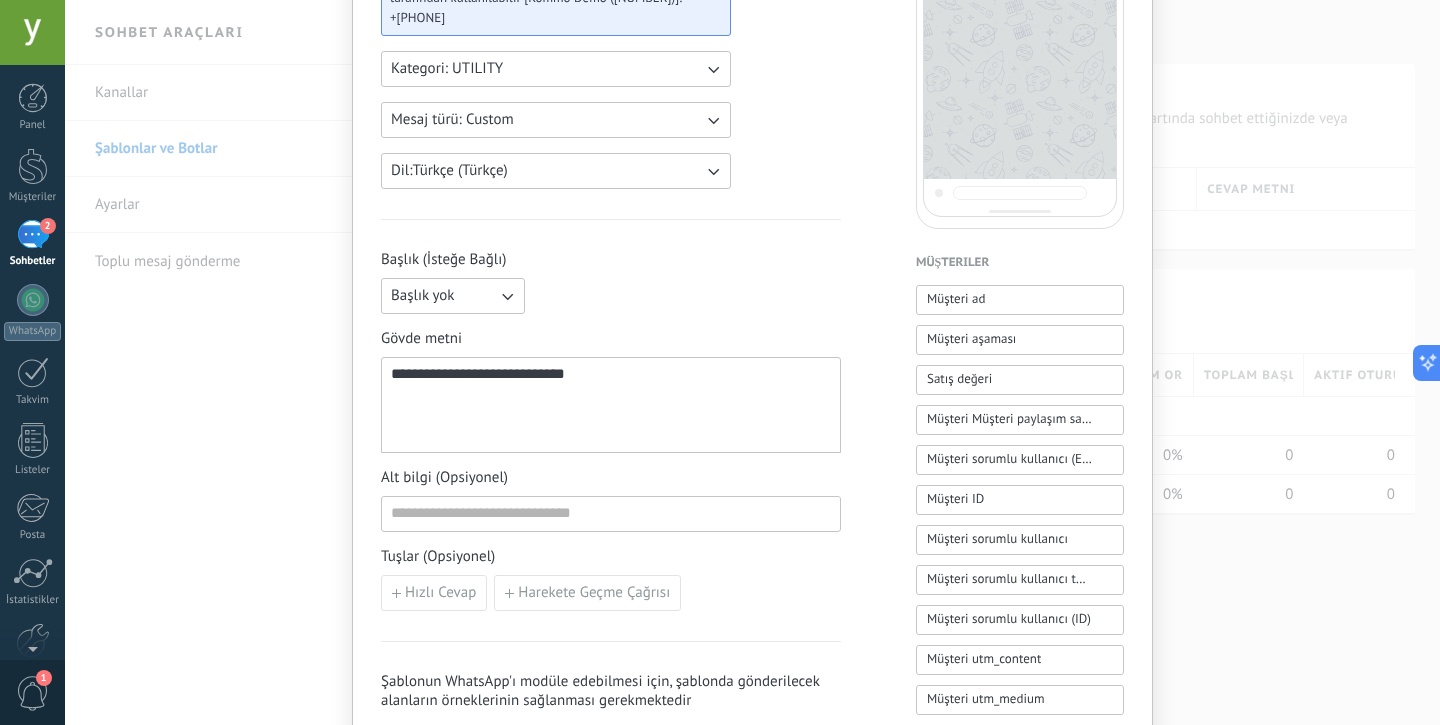click on "[MASKED_EMAIL] [MASKED_EMAIL]" at bounding box center [611, 405] 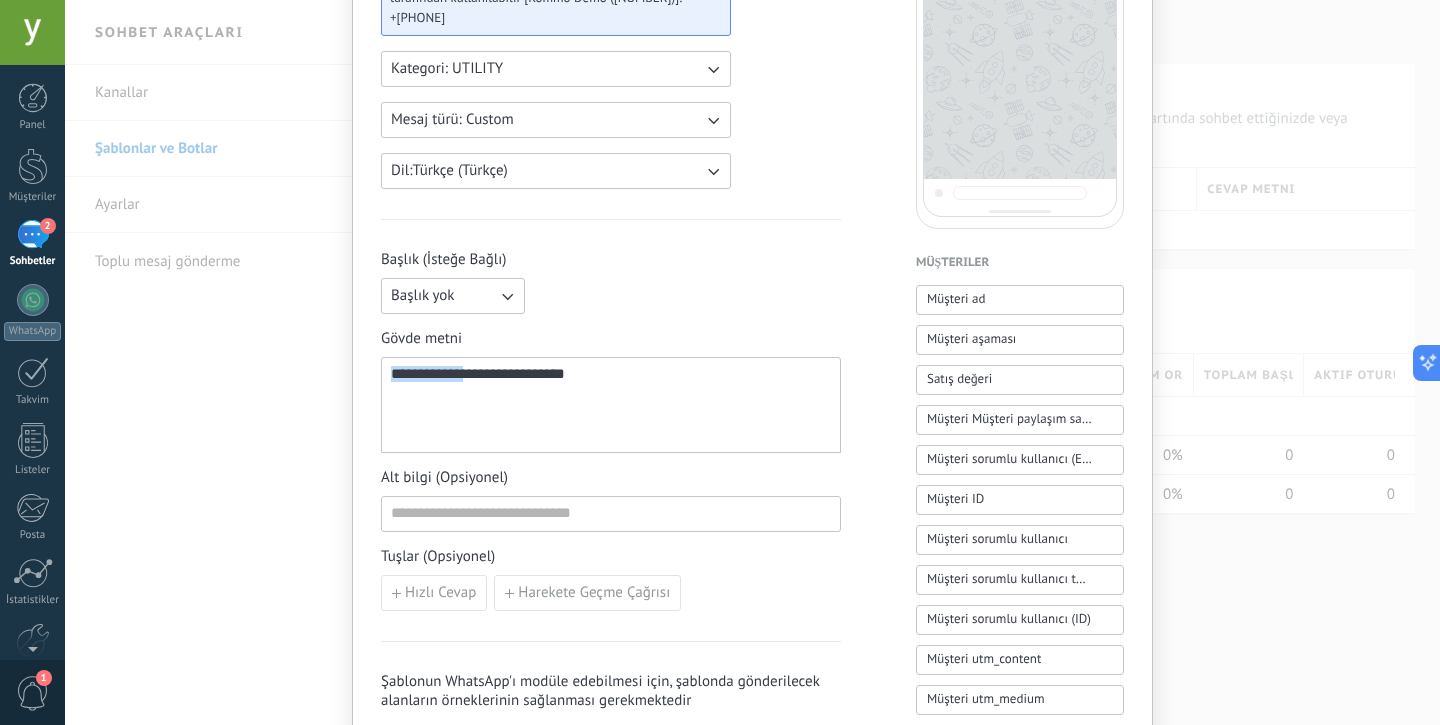 click on "[MASKED_EMAIL] [MASKED_EMAIL]" at bounding box center (611, 405) 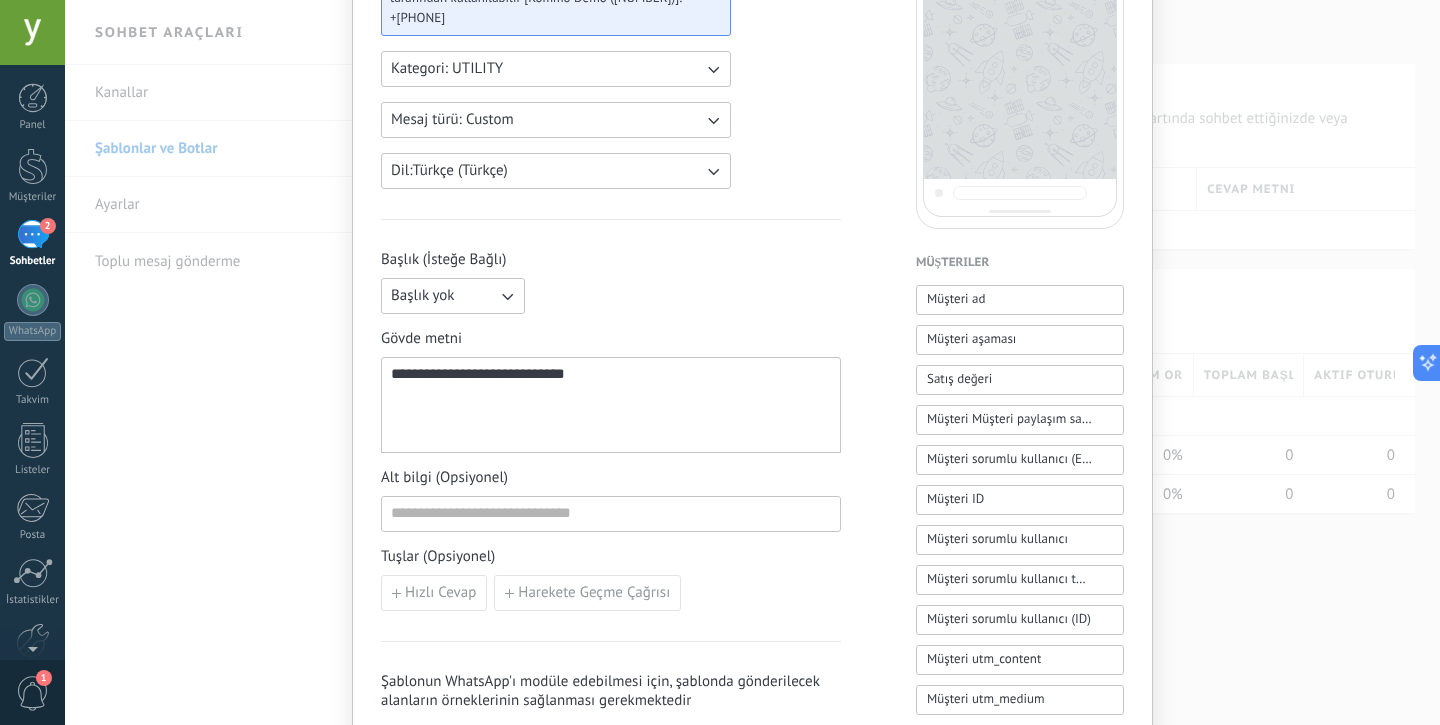 click on "[MASKED_EMAIL] [MASKED_EMAIL]" at bounding box center [611, 405] 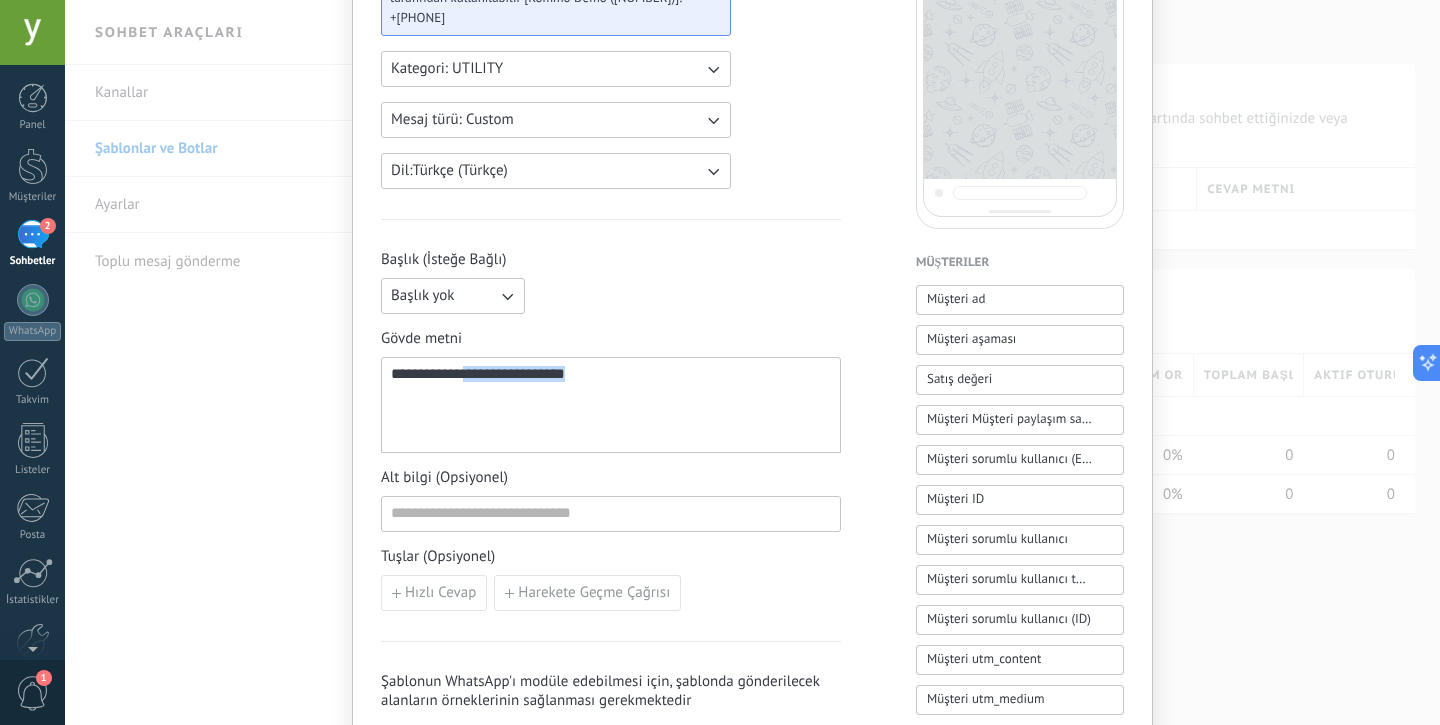 drag, startPoint x: 624, startPoint y: 404, endPoint x: 382, endPoint y: 389, distance: 242.46443 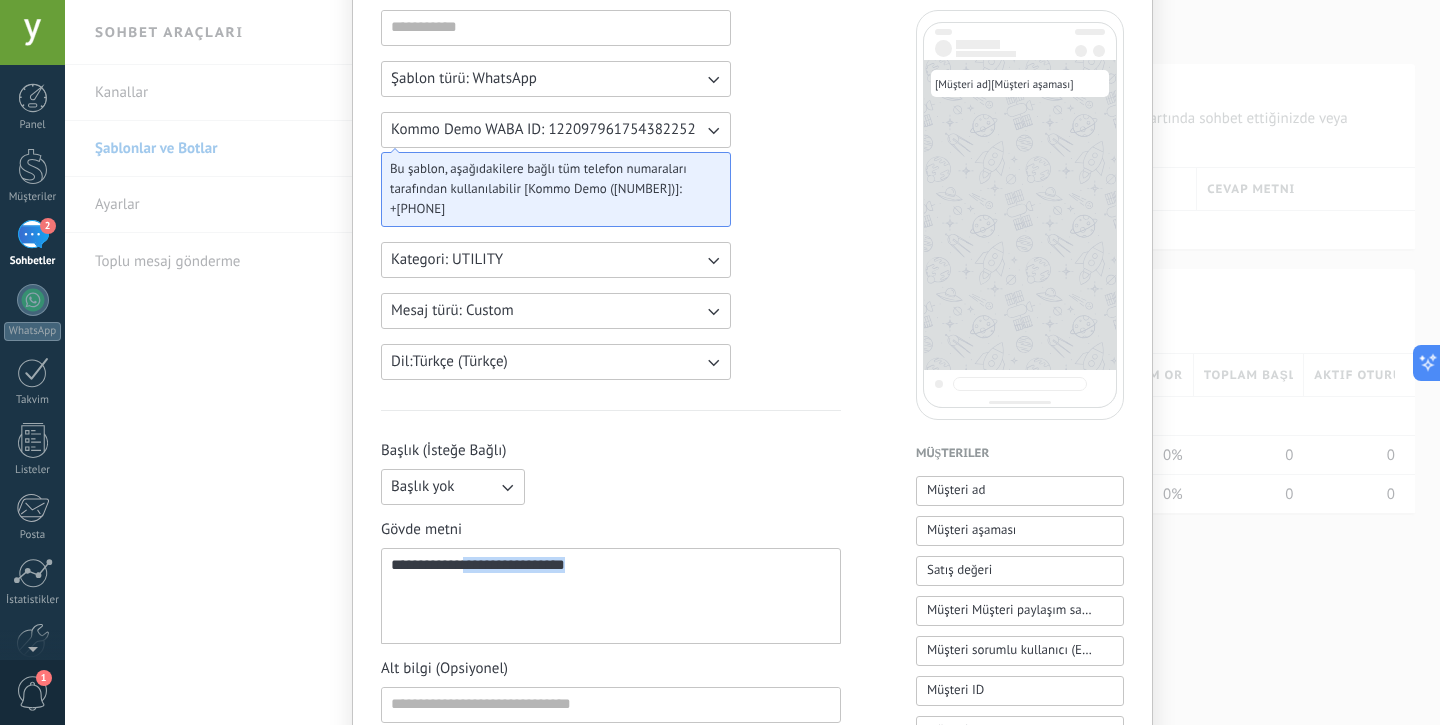 scroll, scrollTop: 84, scrollLeft: 0, axis: vertical 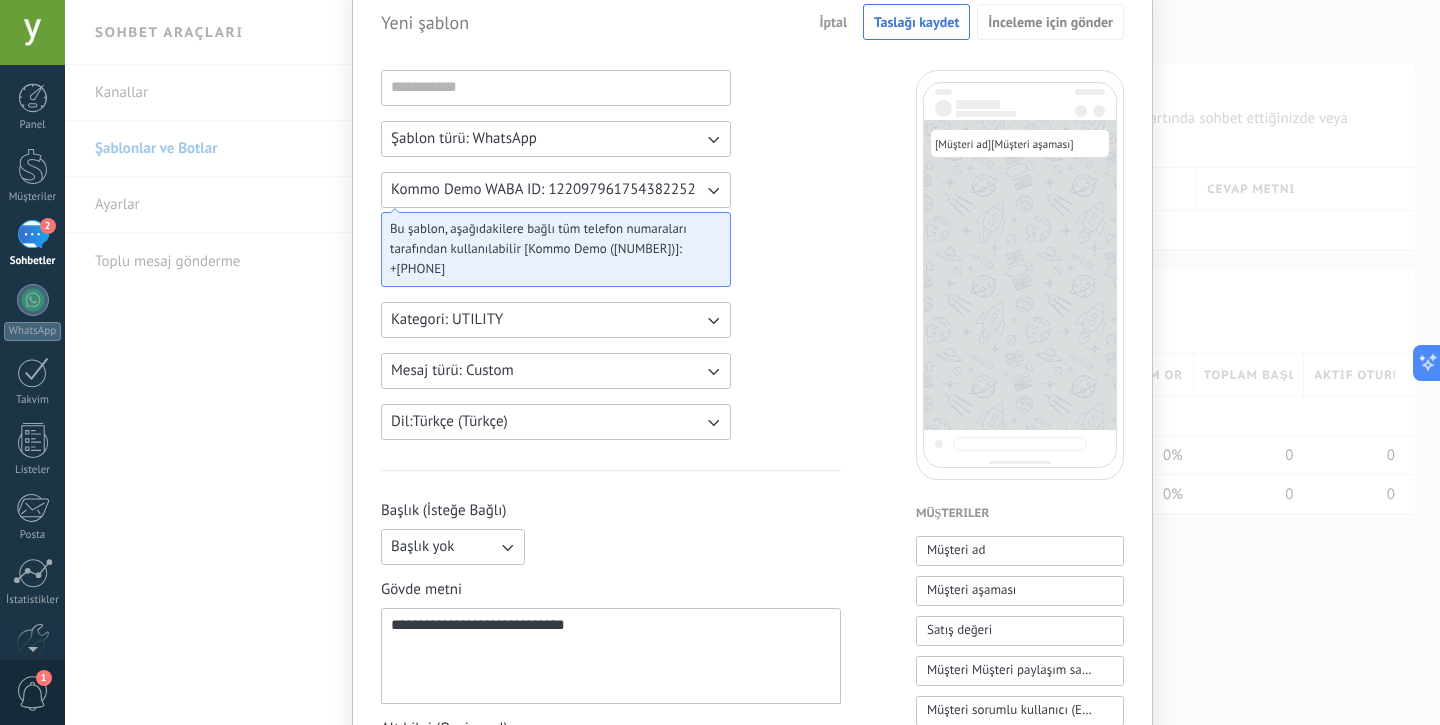click on "[ CUSTOMER_NAME ] [ CUSTOMER_STAGE ]" at bounding box center (1020, 143) 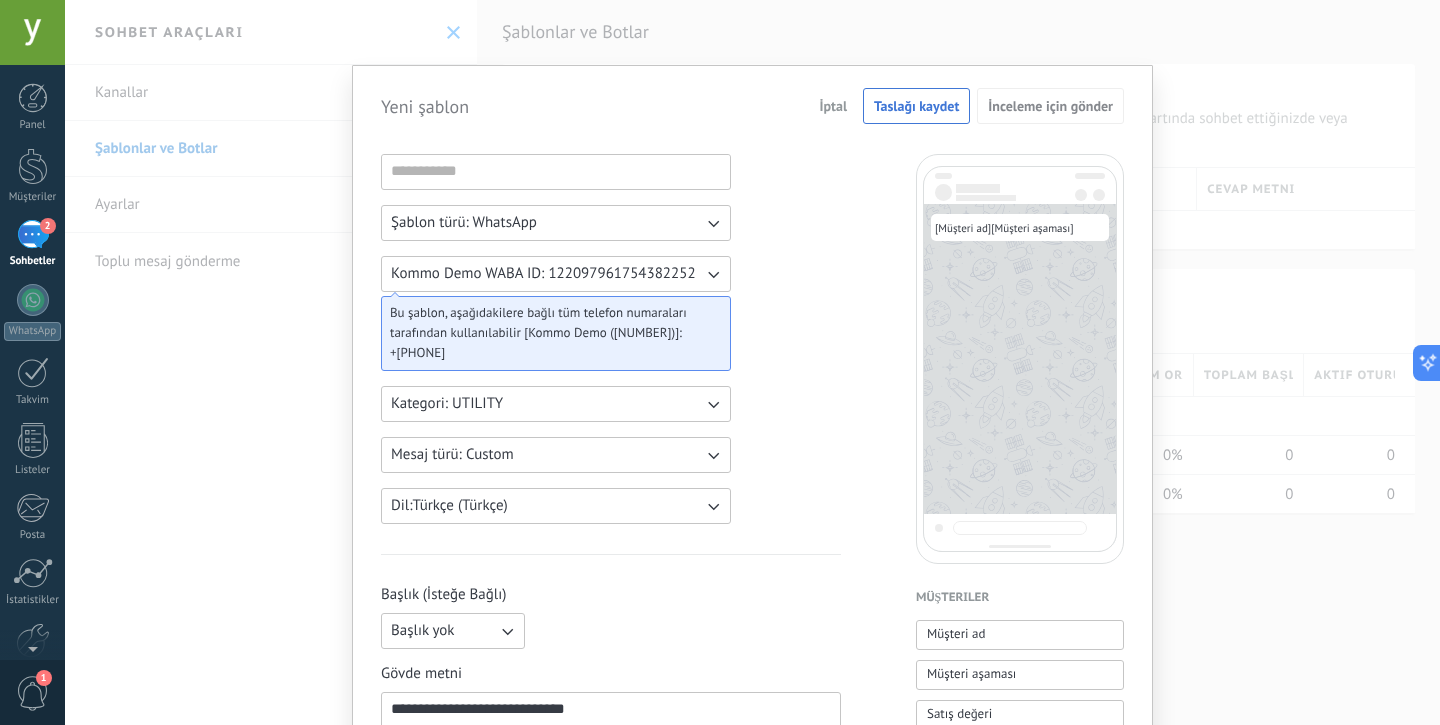 click on "İptal" at bounding box center (834, 106) 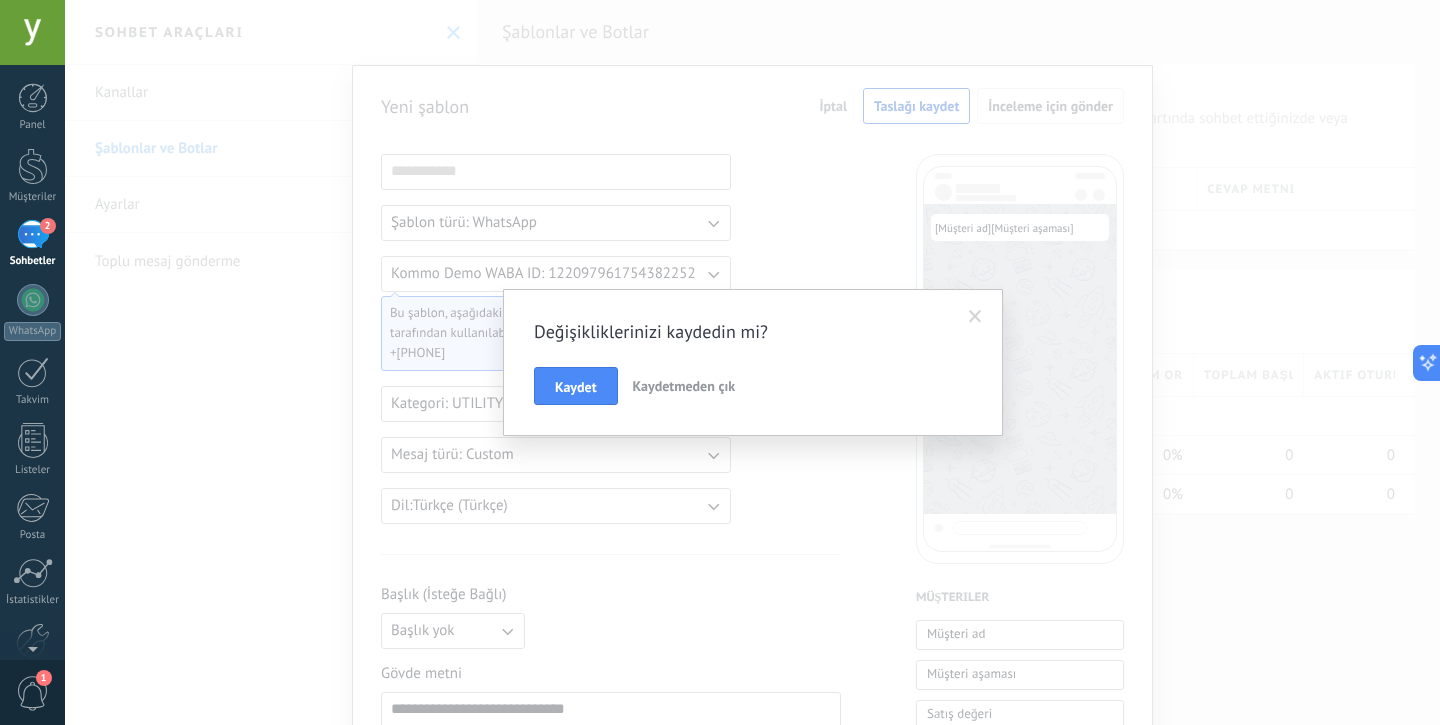 click on "Kaydetmeden çık" at bounding box center (684, 386) 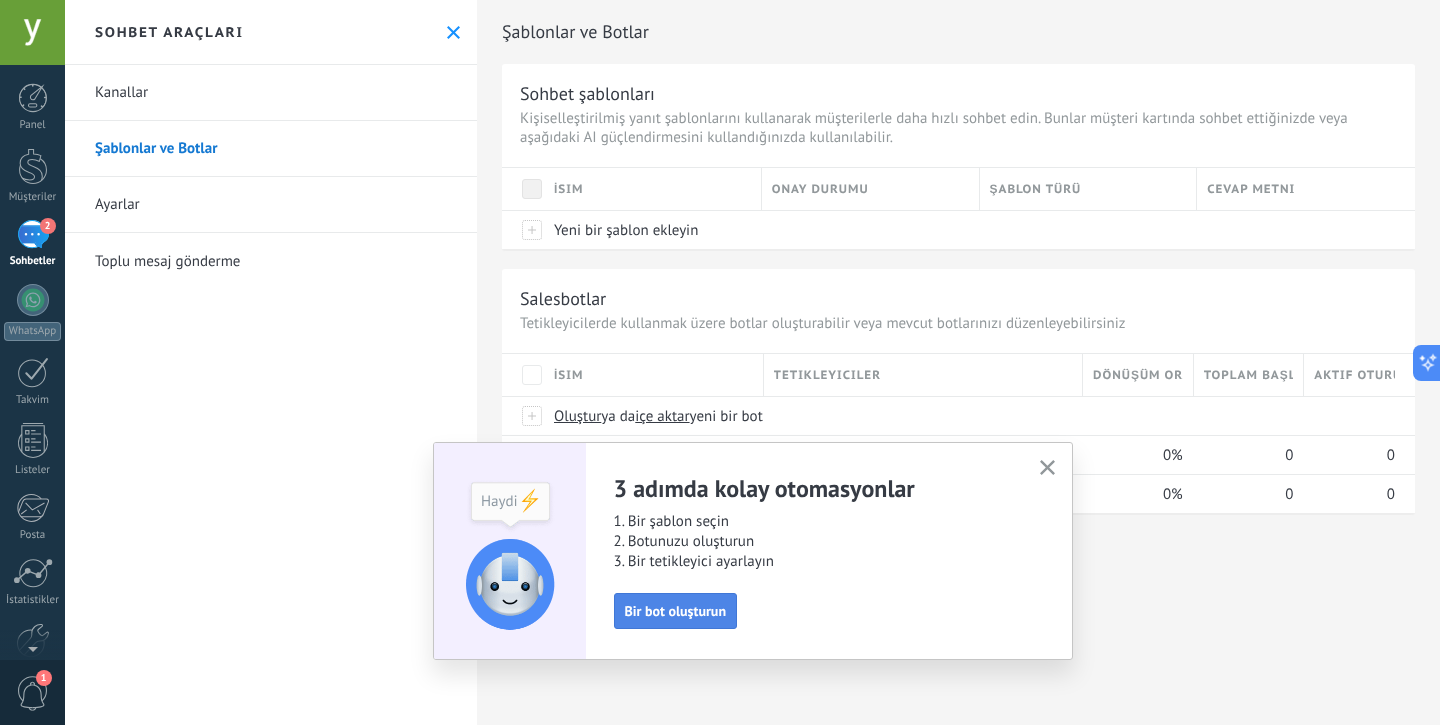 click on "Bir bot oluşturun" at bounding box center (676, 611) 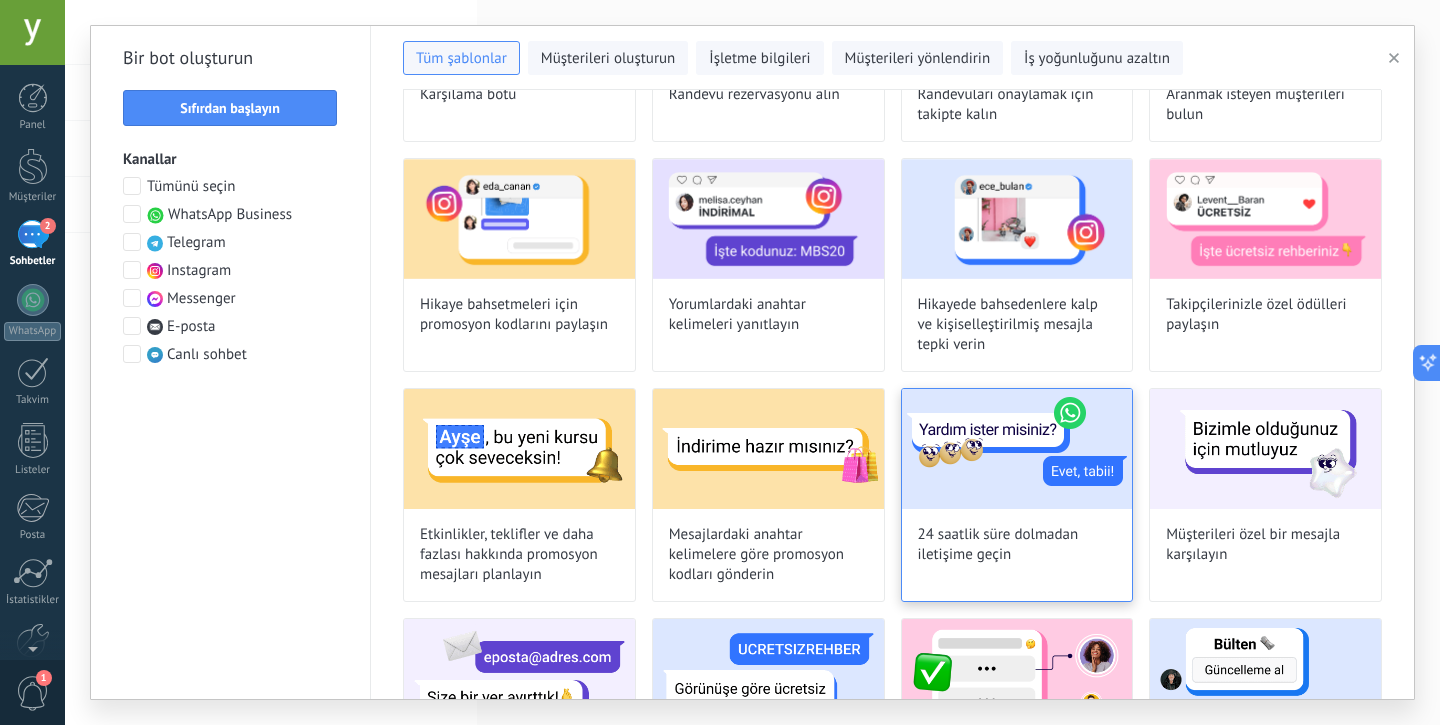 scroll, scrollTop: 0, scrollLeft: 0, axis: both 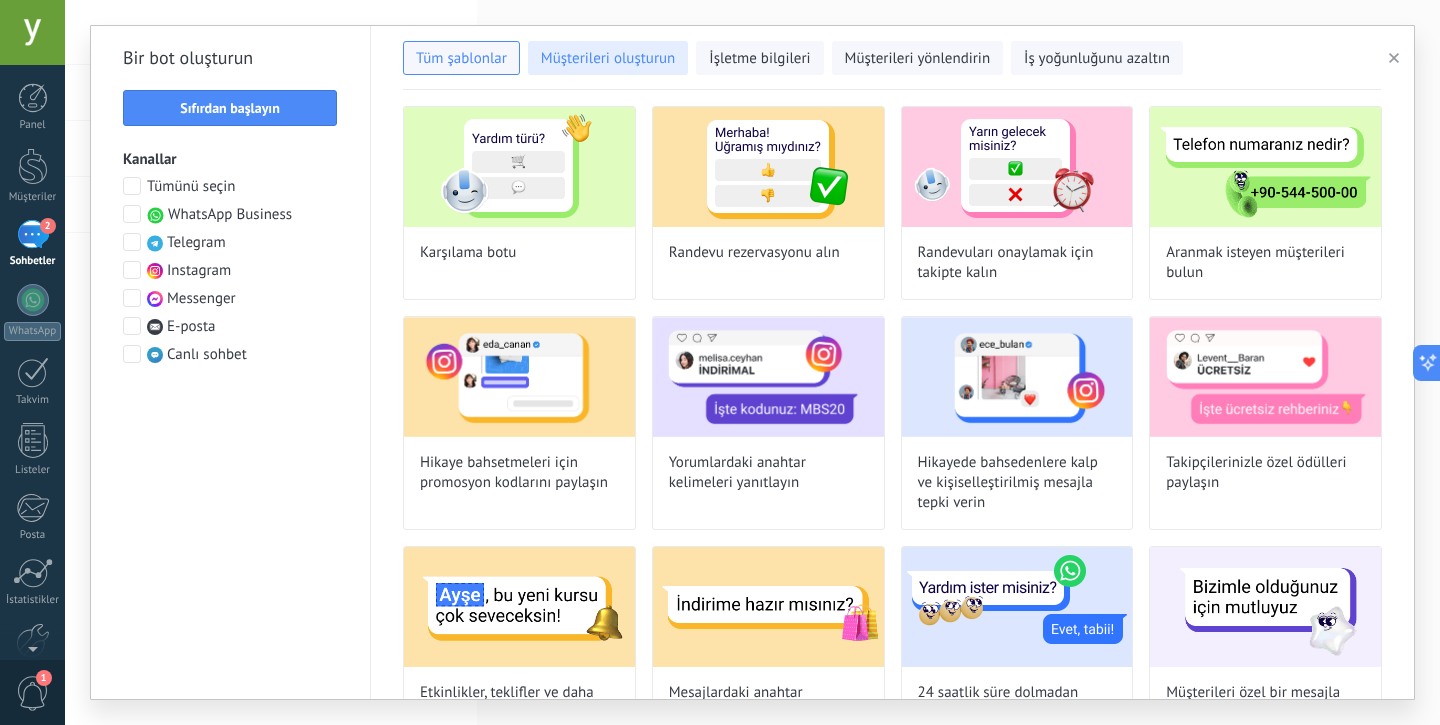 click on "Müşterileri oluşturun" at bounding box center (608, 59) 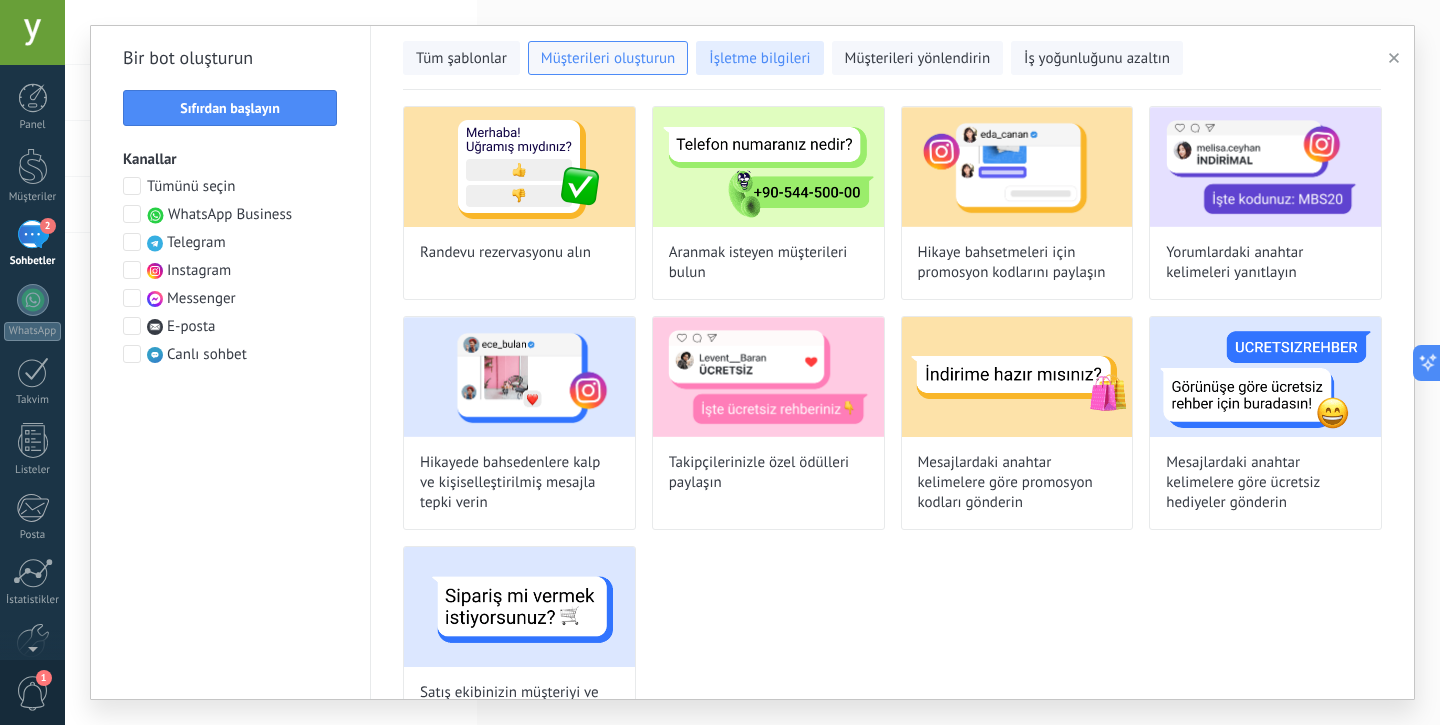 click on "İşletme bilgileri" at bounding box center [759, 59] 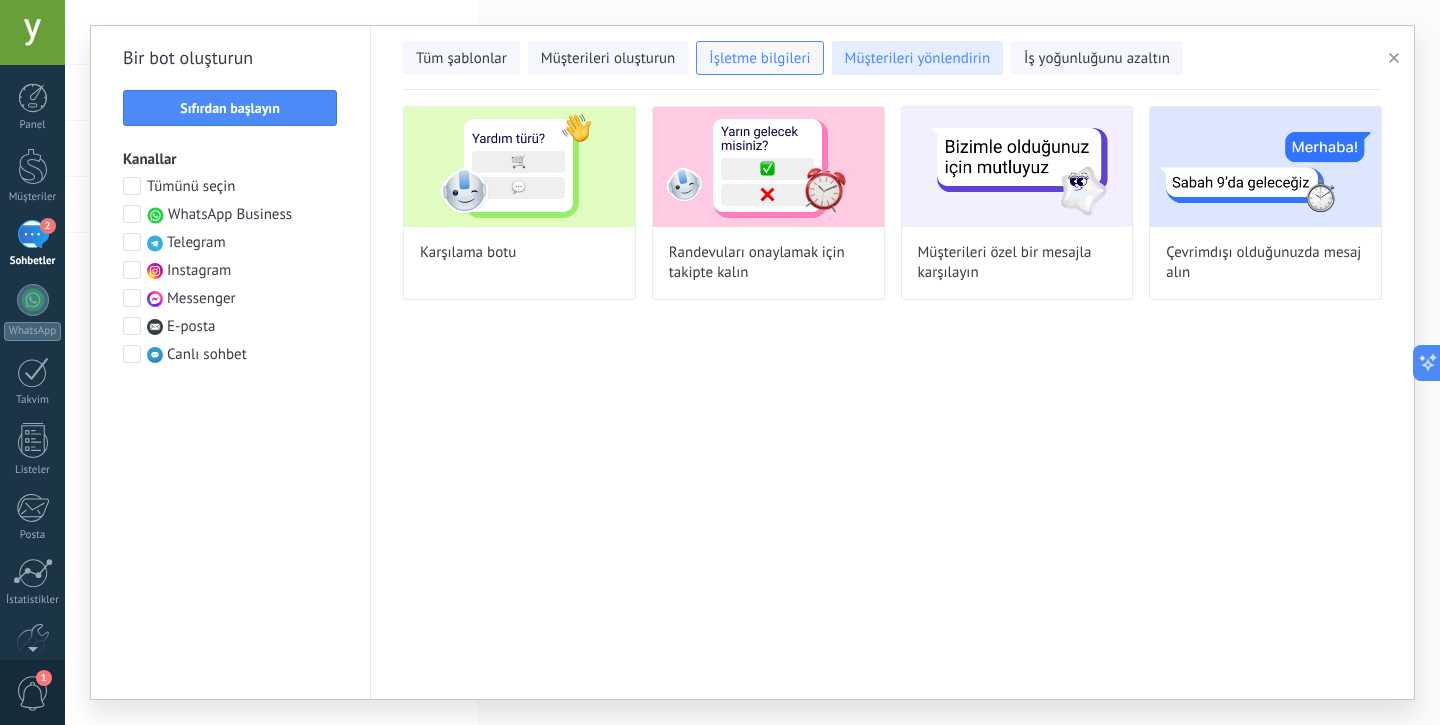 click on "Müşterileri yönlendirin" at bounding box center (918, 59) 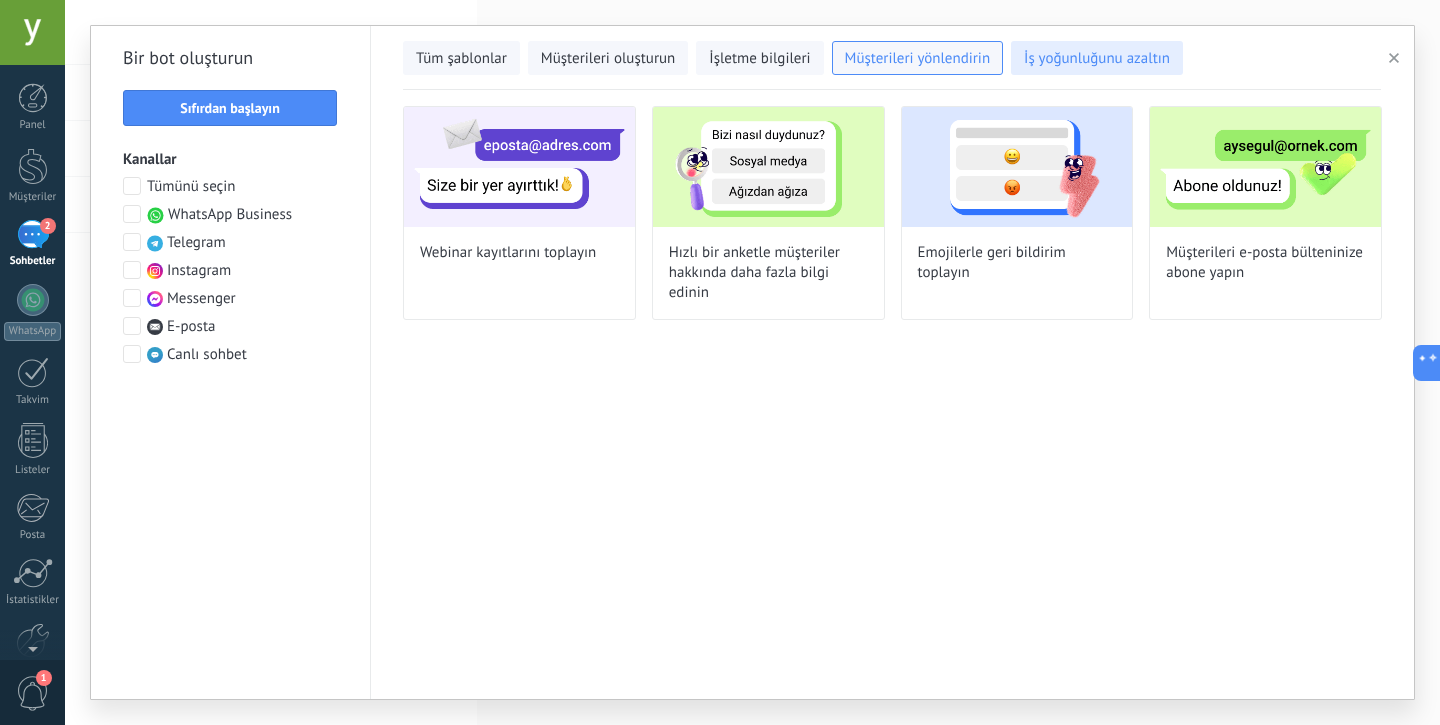 click on "İş yoğunluğunu azaltın" at bounding box center [1097, 59] 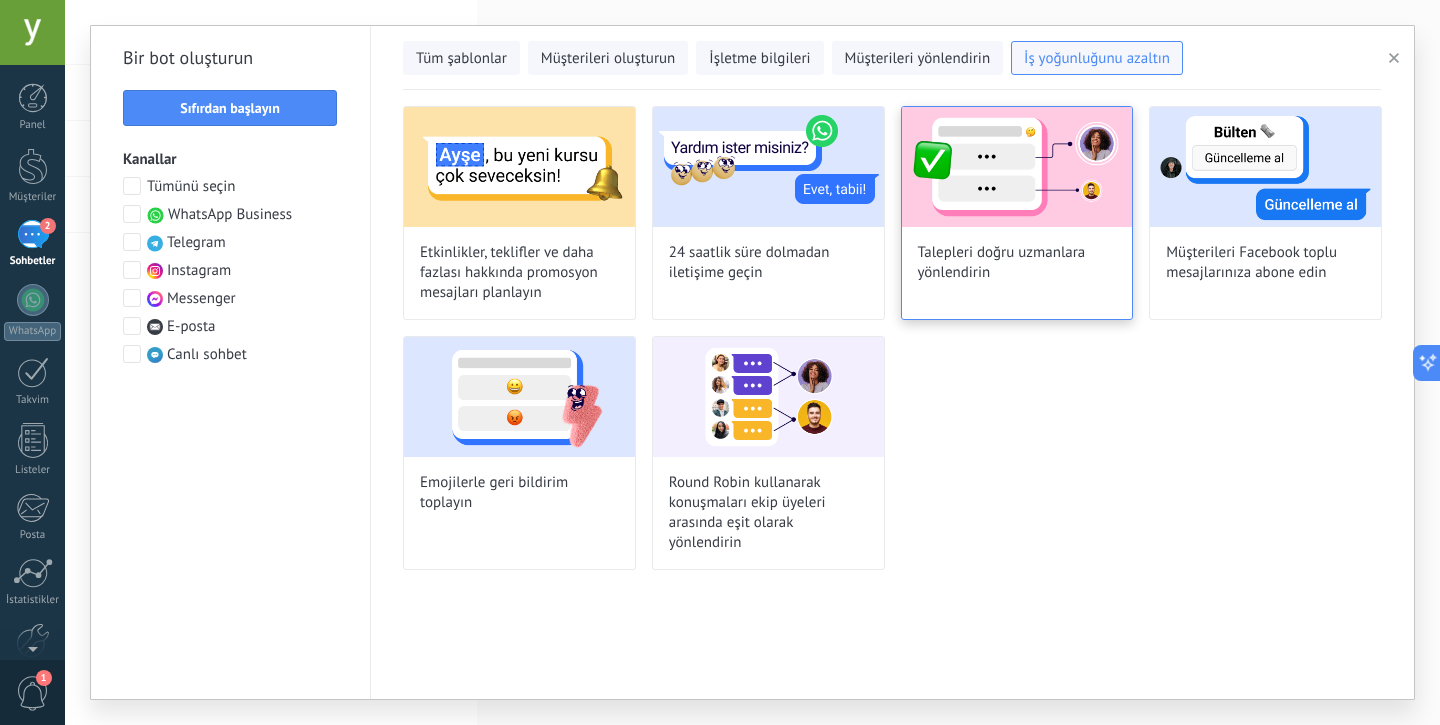 click on "Talepleri doğru uzmanlara yönlendirin" at bounding box center [1017, 213] 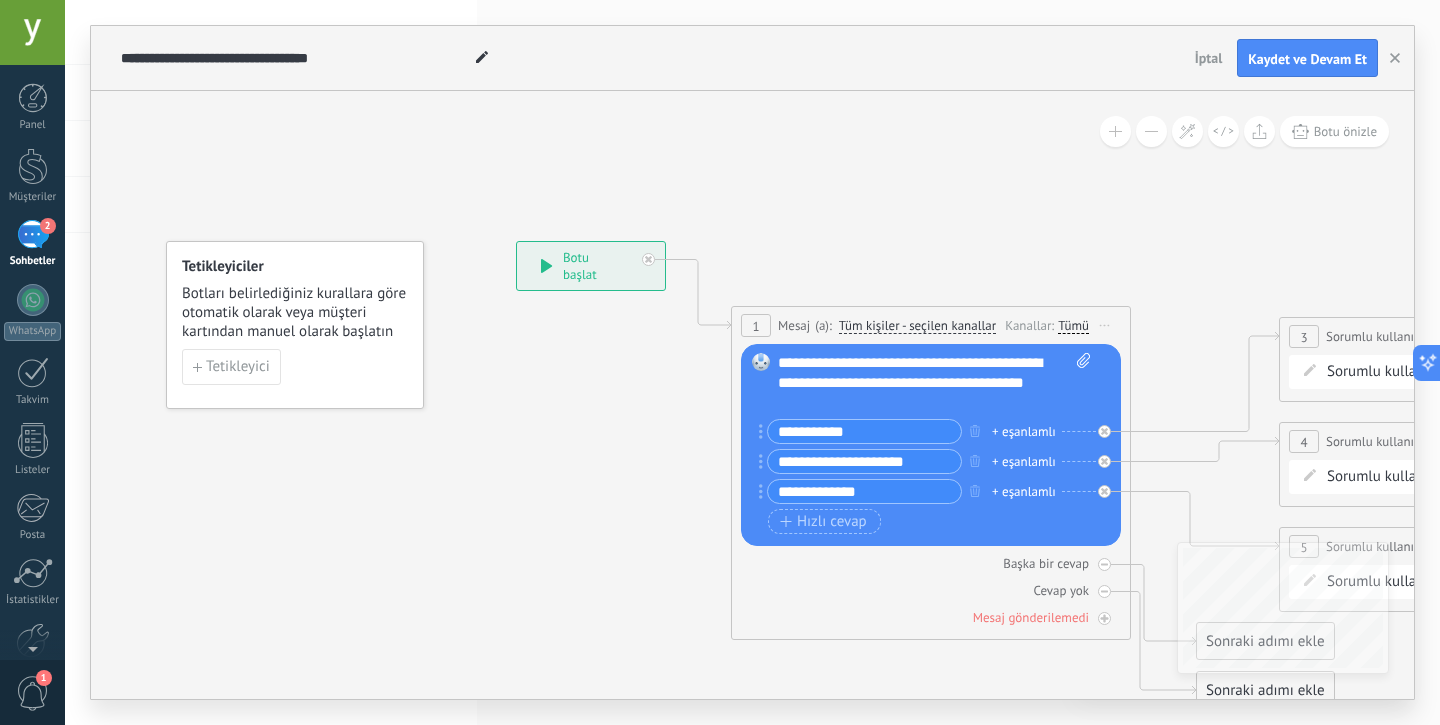 click on "Özel adım (kod)" at bounding box center [591, 266] 